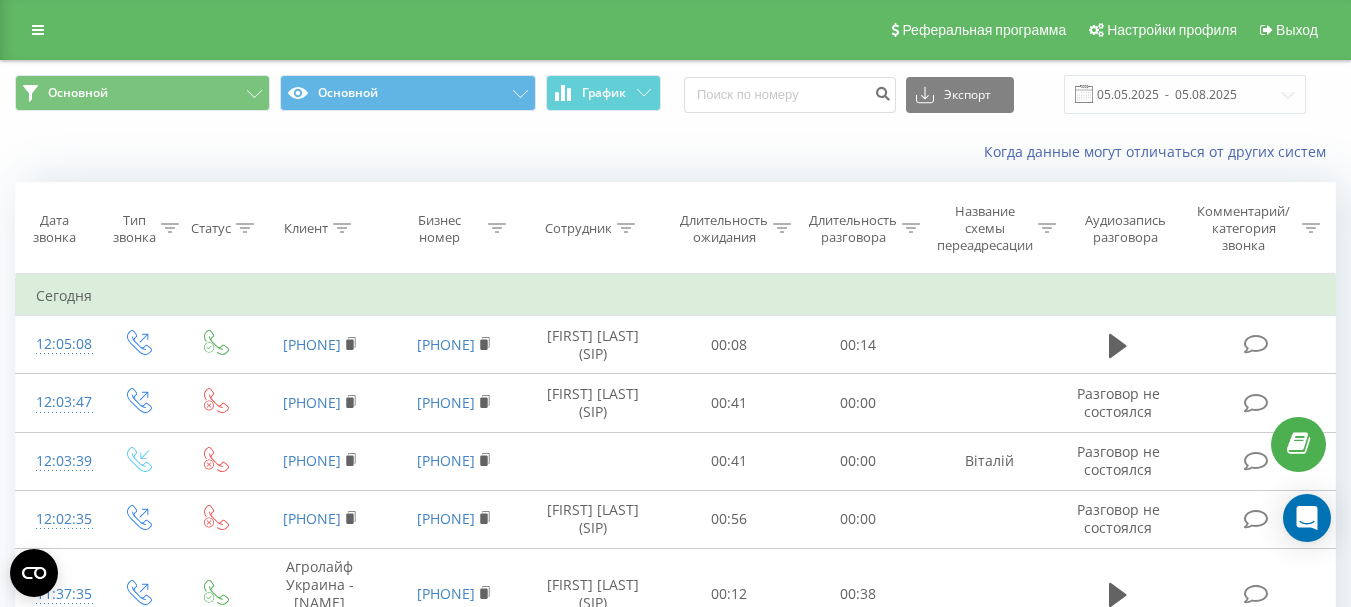 scroll, scrollTop: 132, scrollLeft: 0, axis: vertical 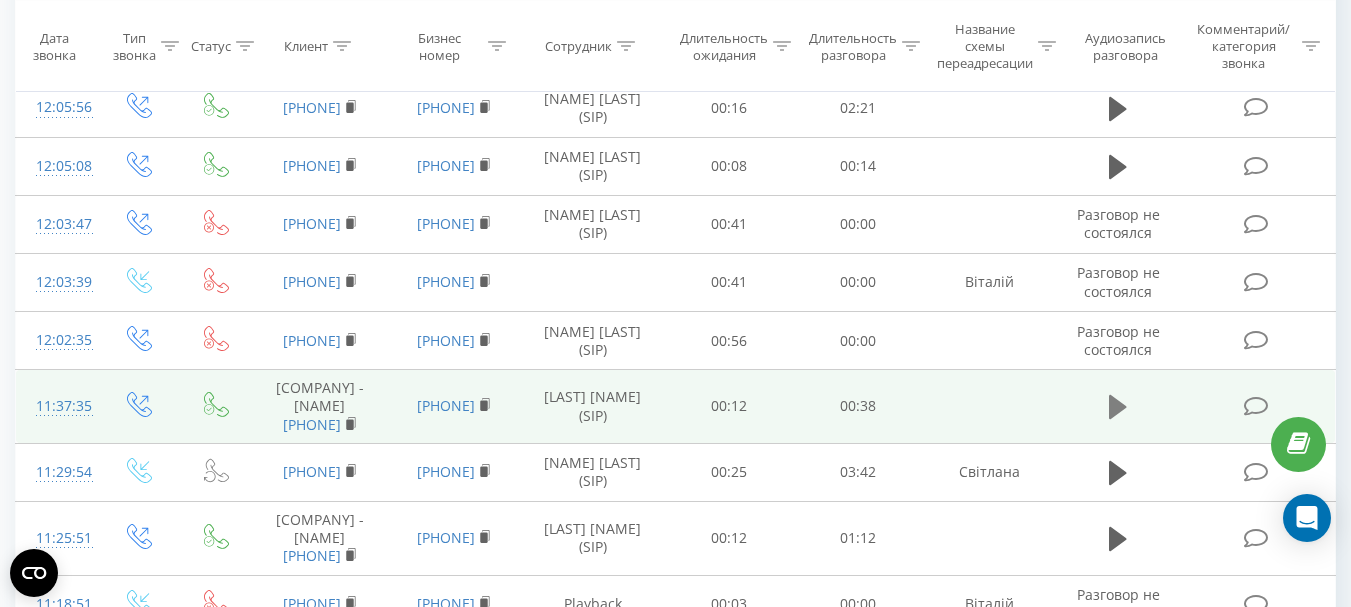 click 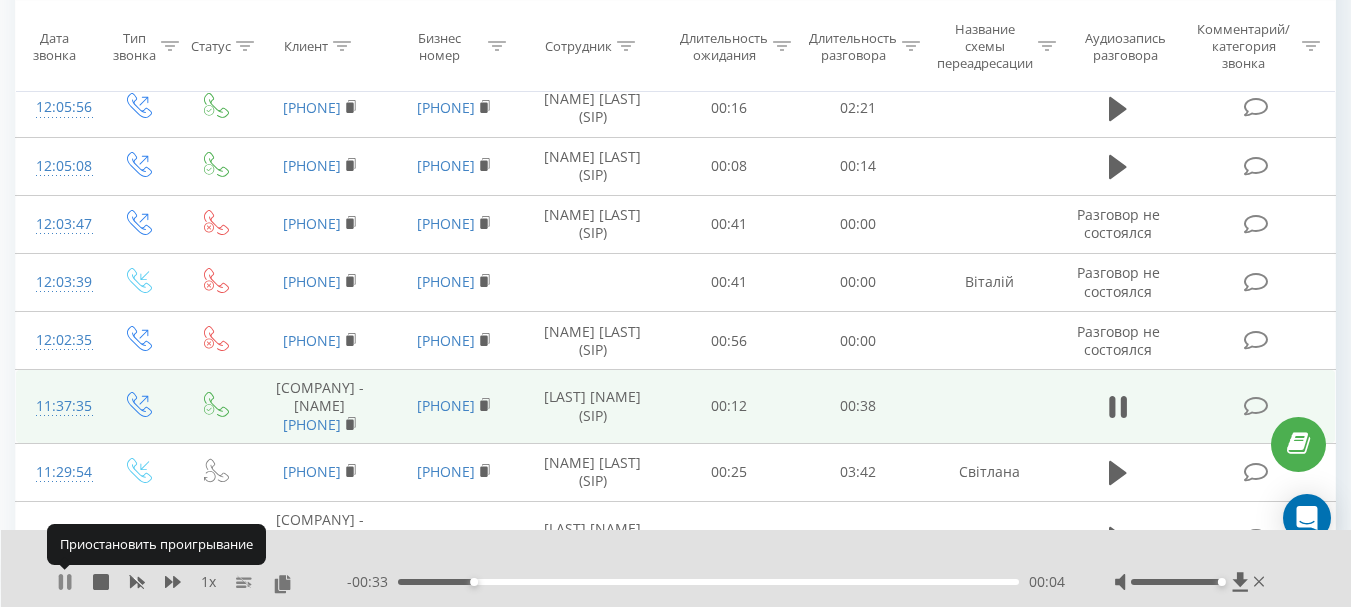 click 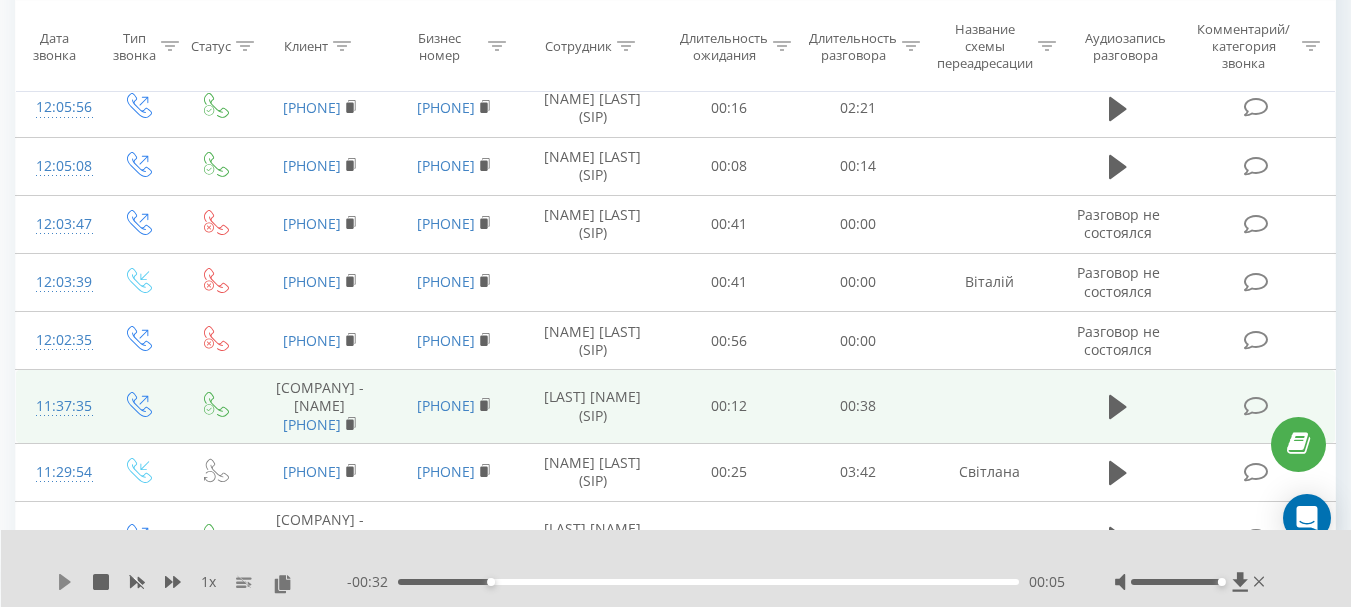 click 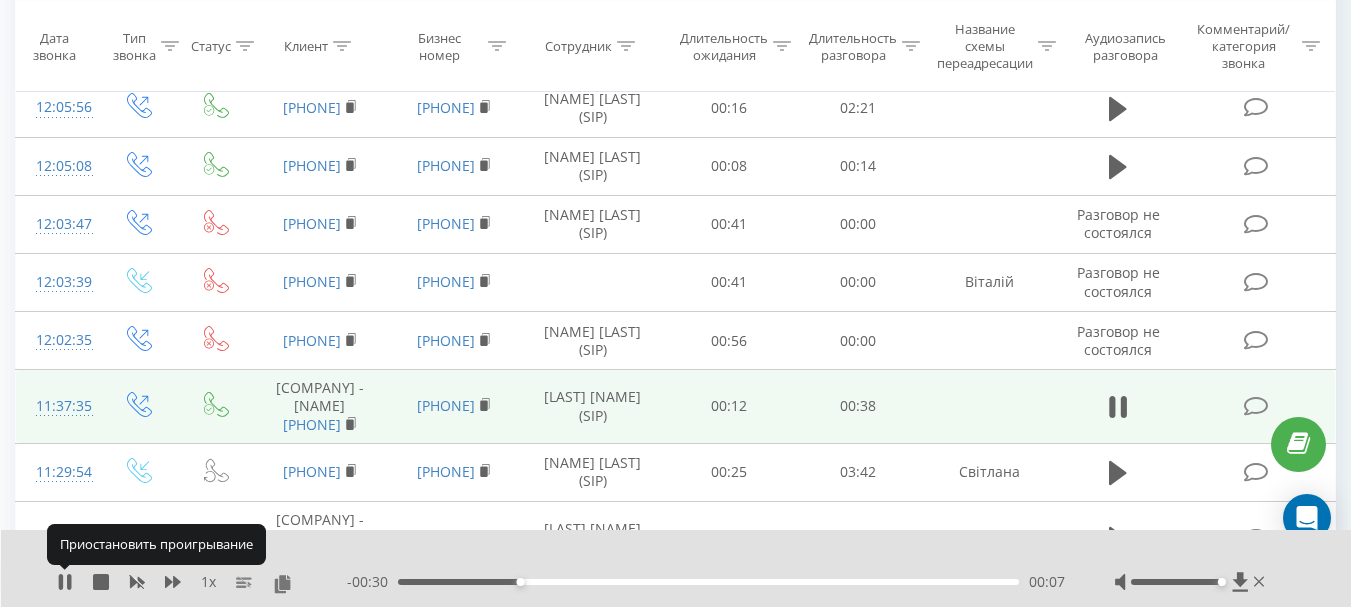 click 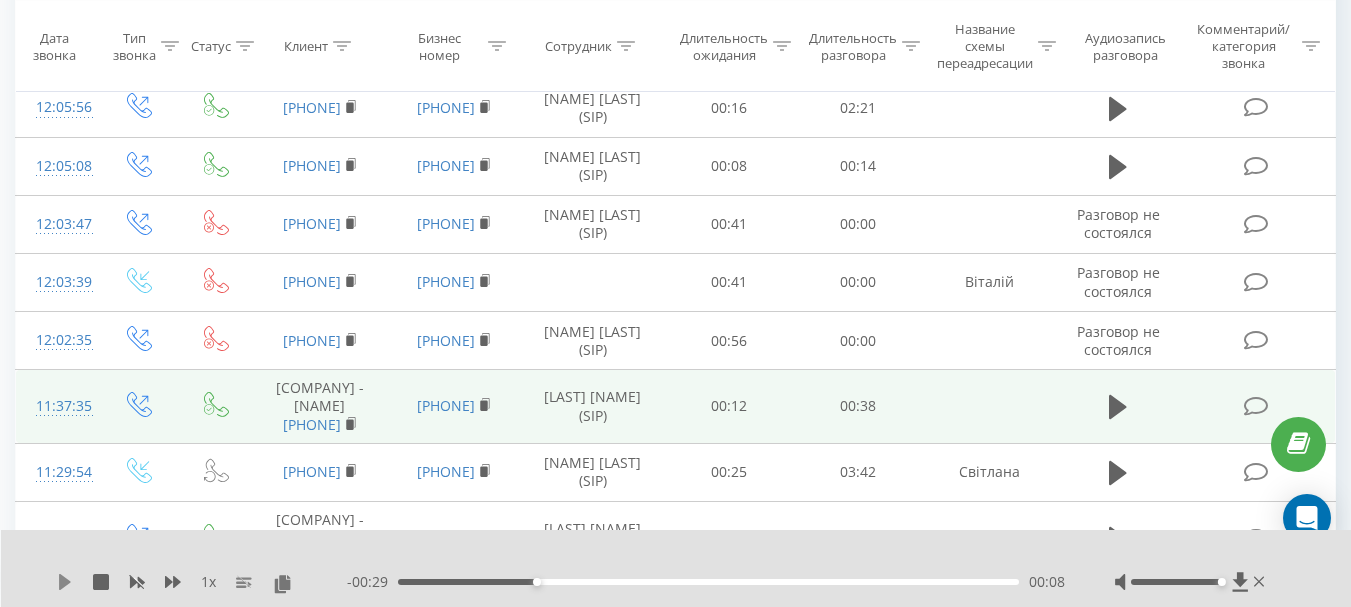 click 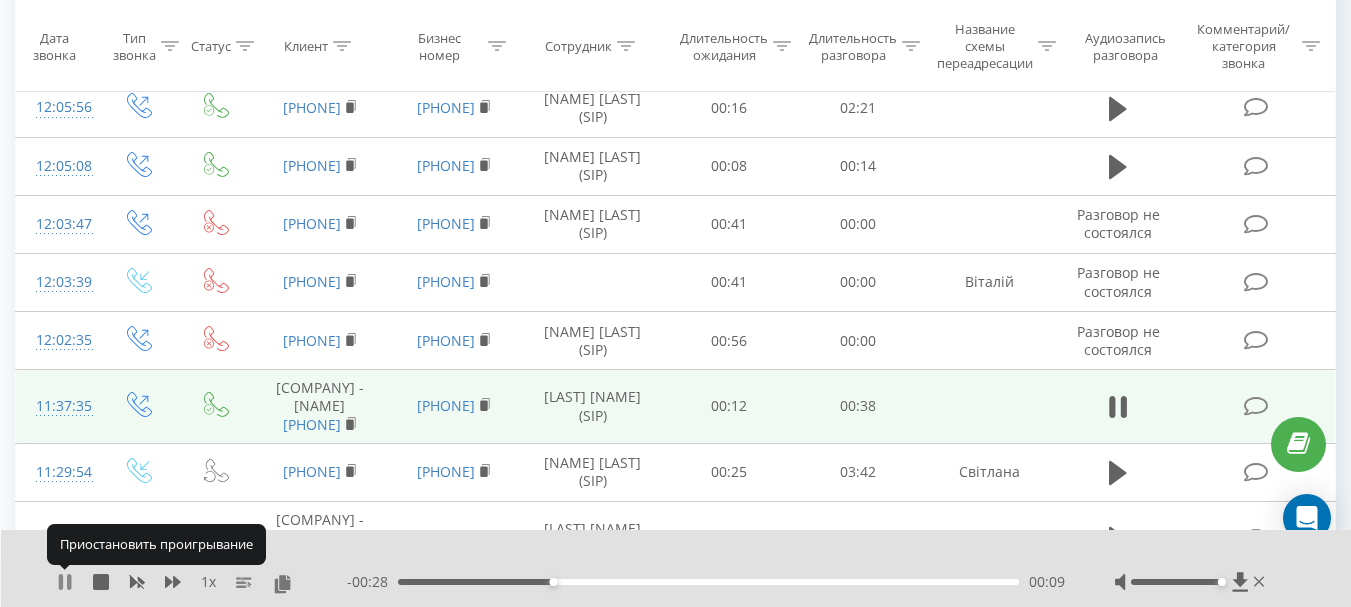 click 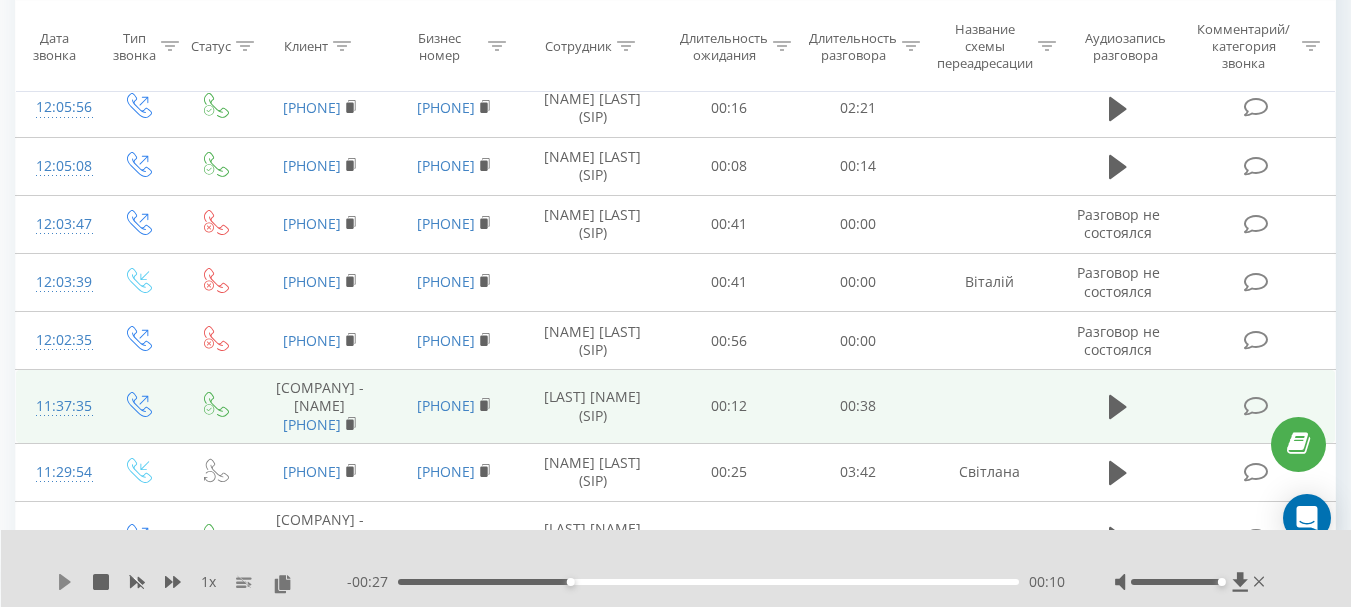 click 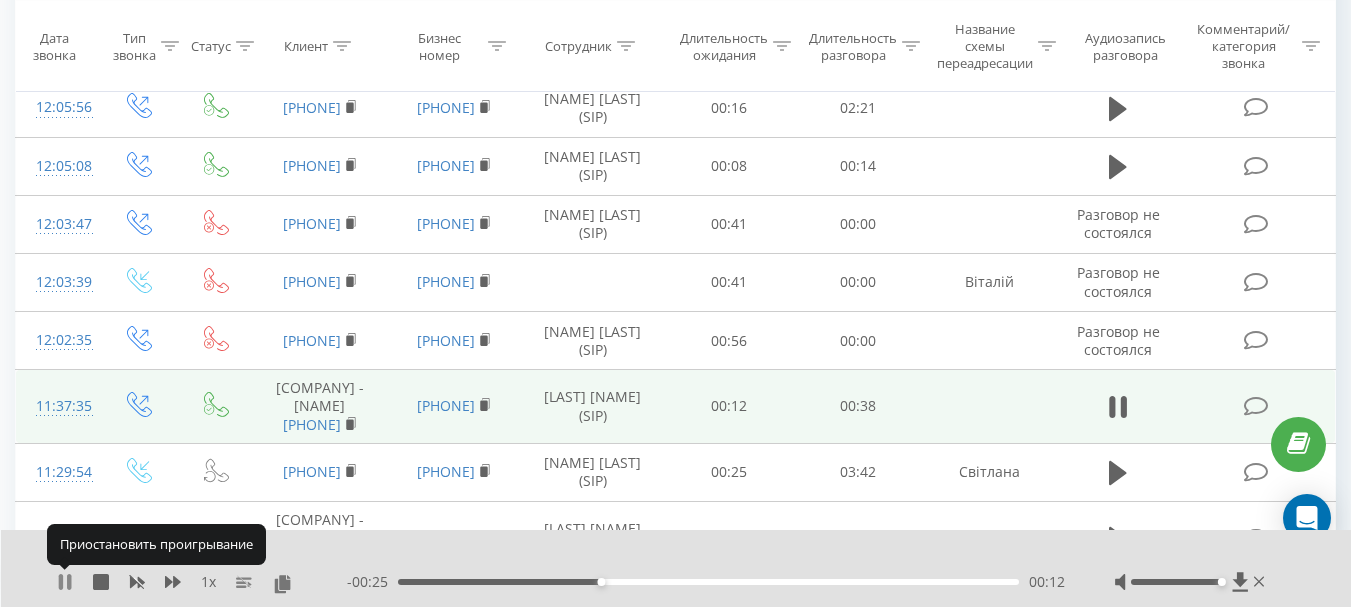 click 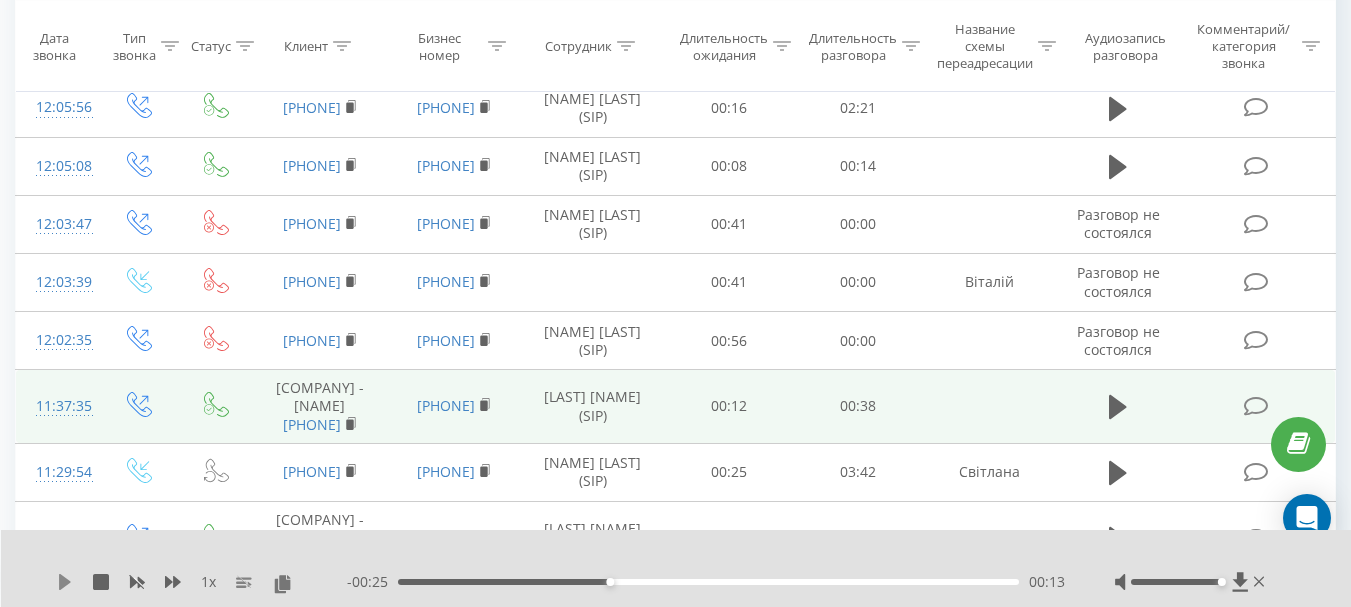 click 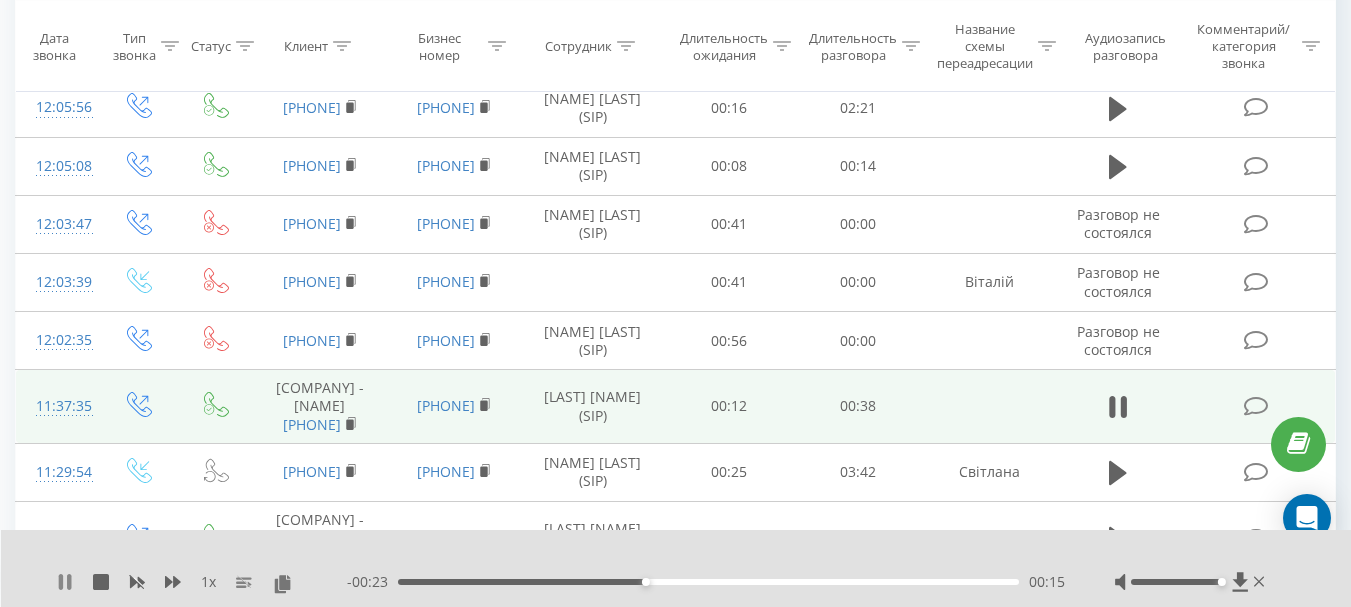 click 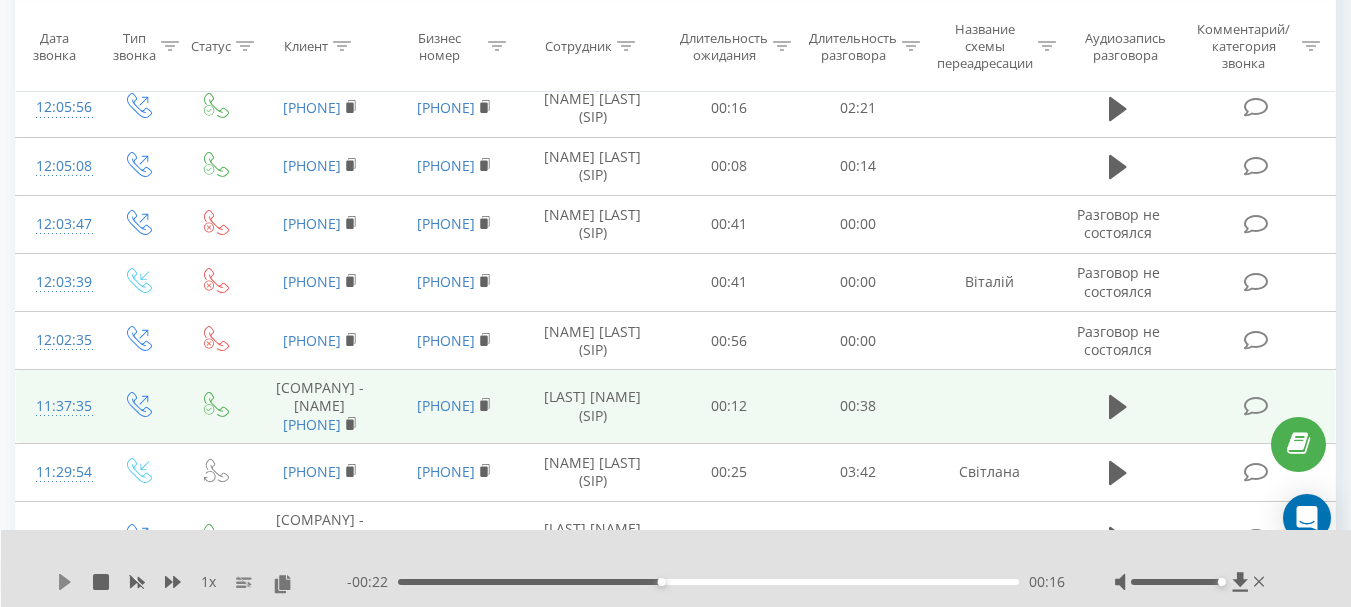 click 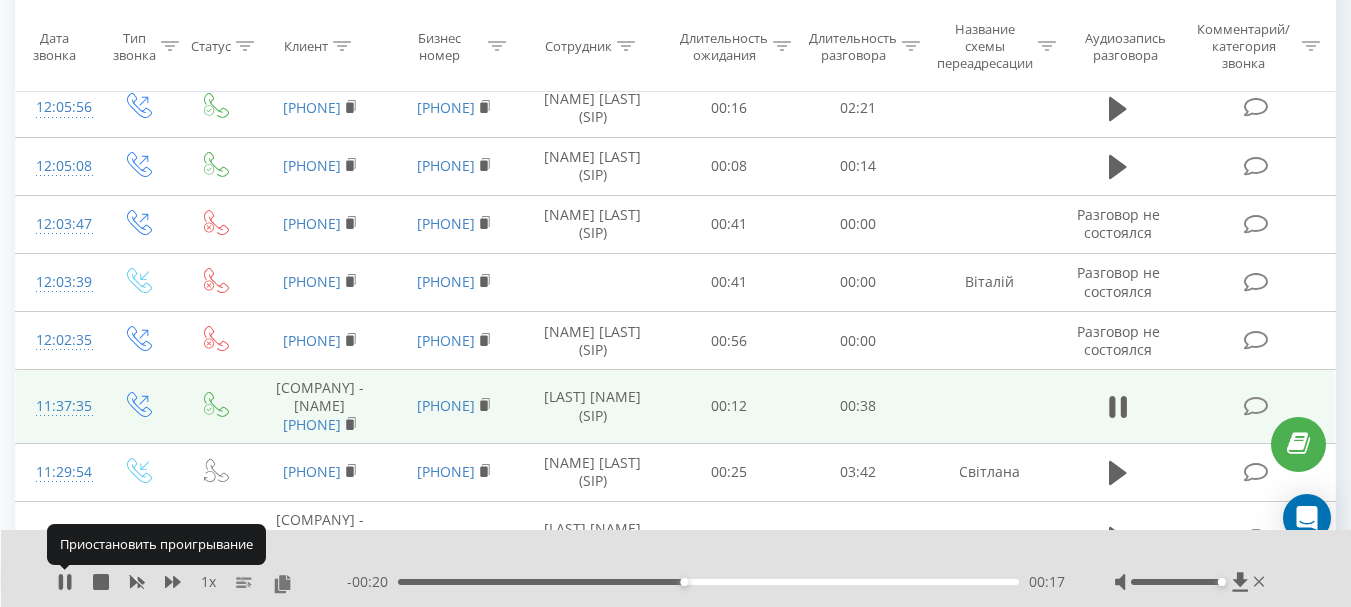 drag, startPoint x: 61, startPoint y: 578, endPoint x: 83, endPoint y: 584, distance: 22.803509 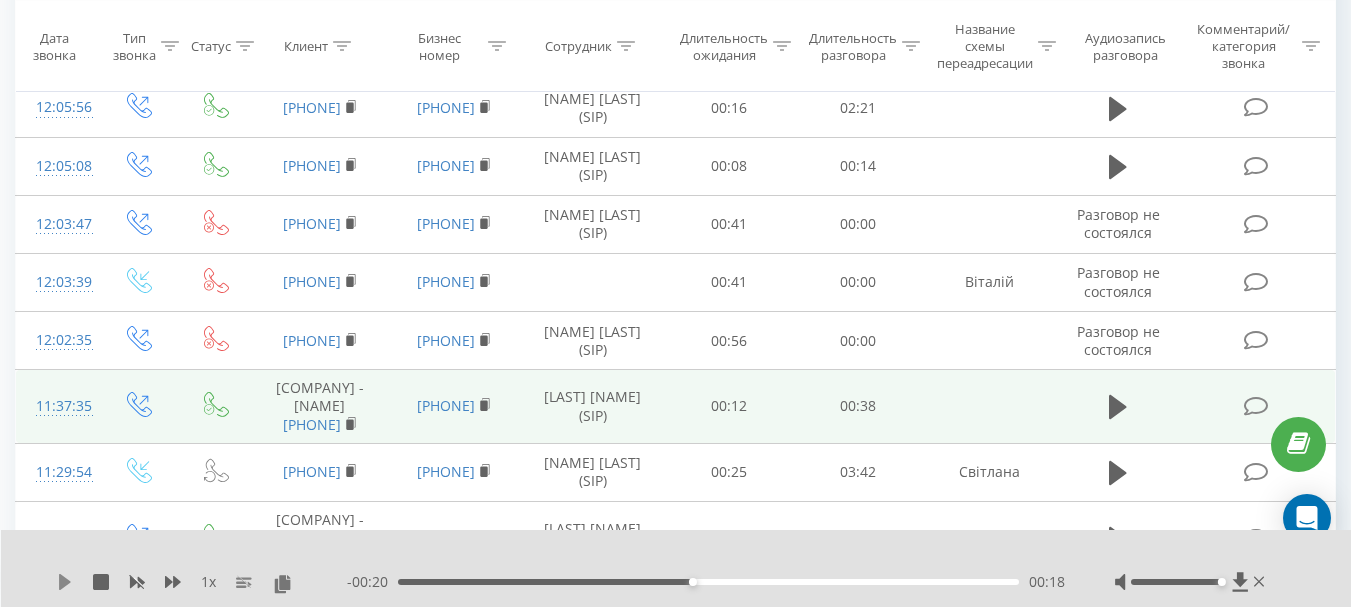 click 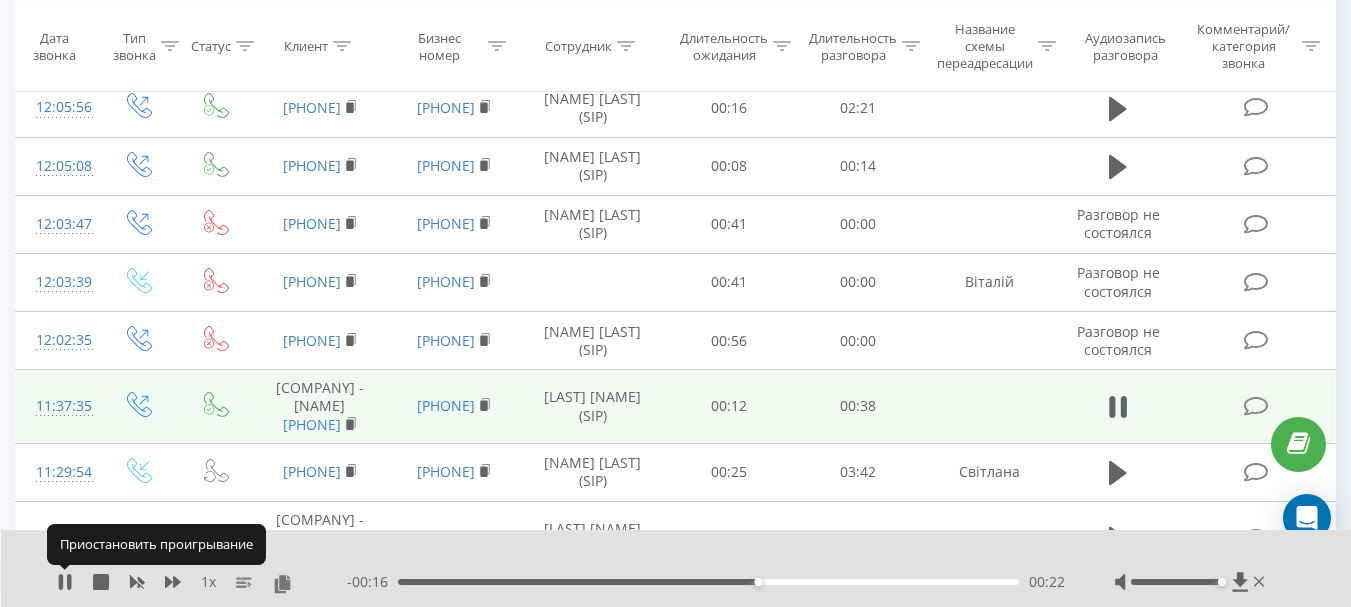 drag, startPoint x: 64, startPoint y: 585, endPoint x: 120, endPoint y: 605, distance: 59.464275 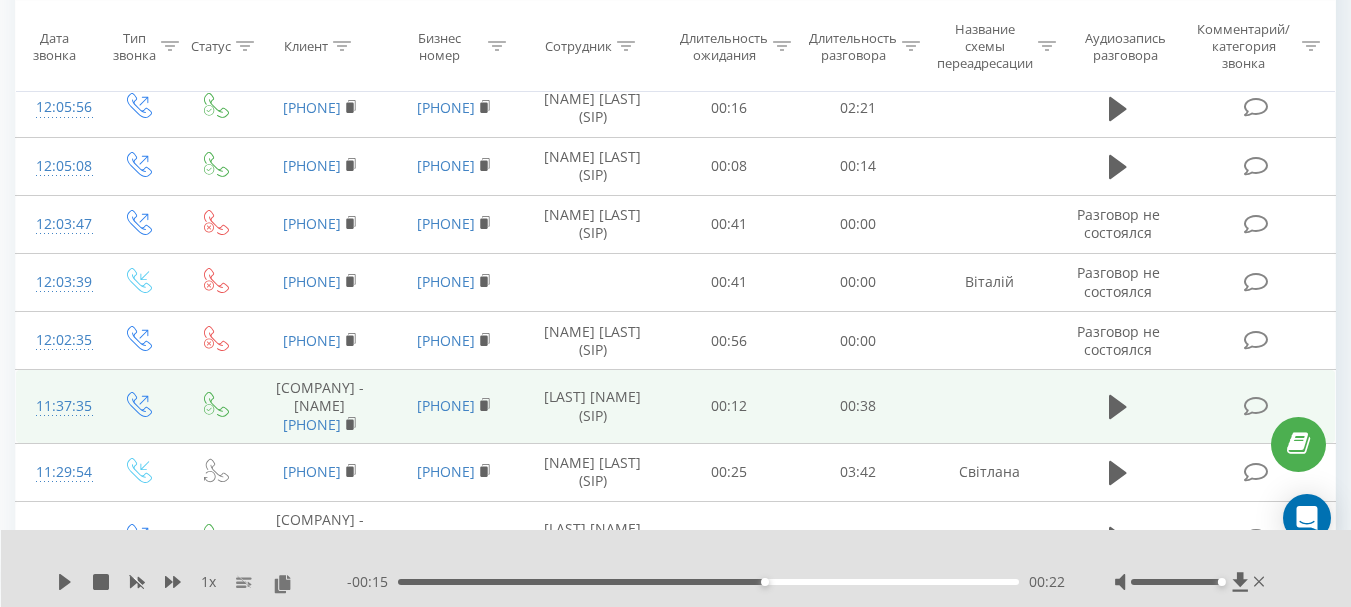 click on "00:22" at bounding box center [708, 582] 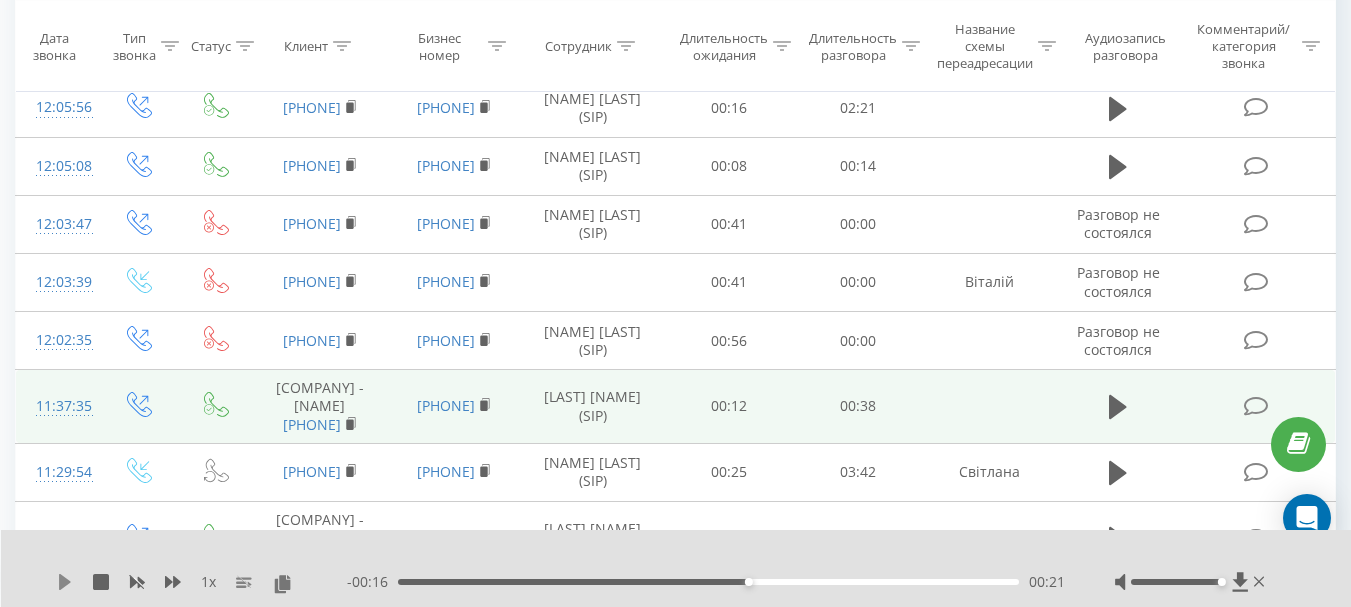 click 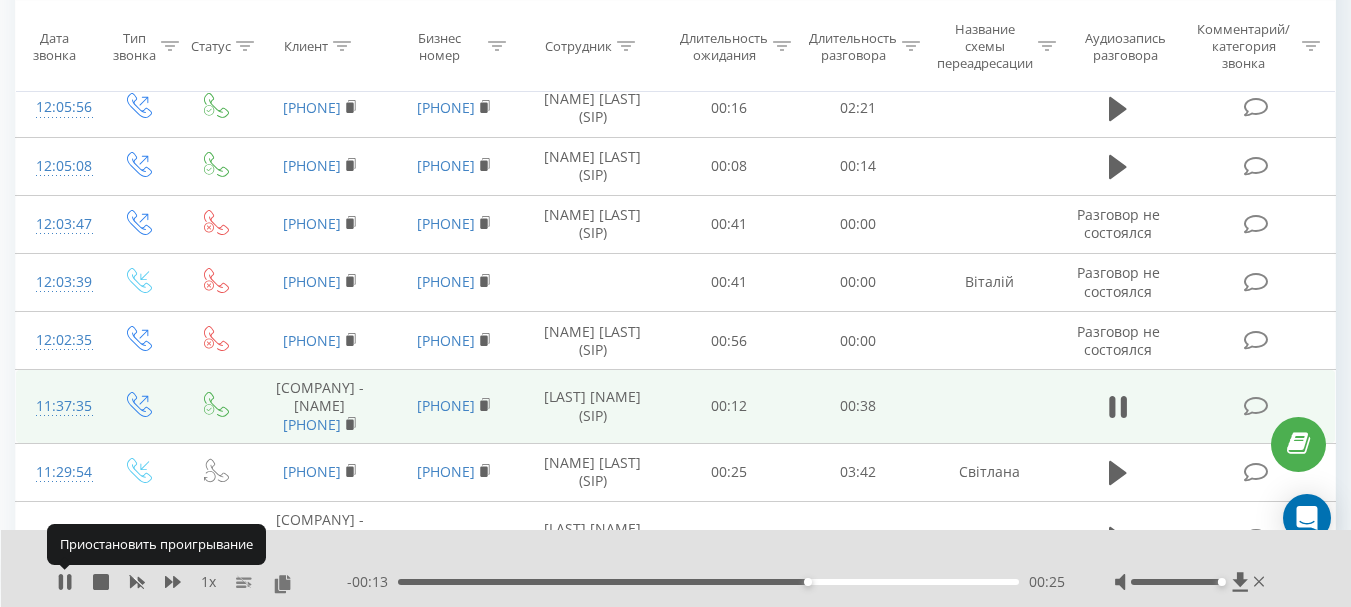 click 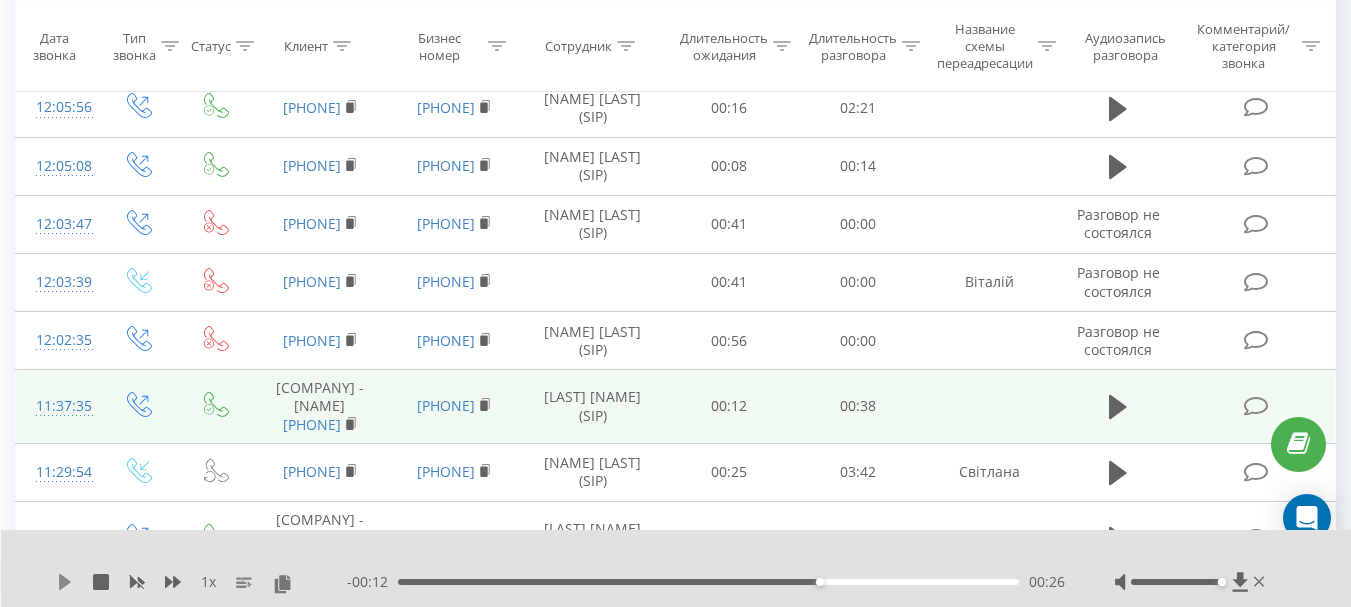 click 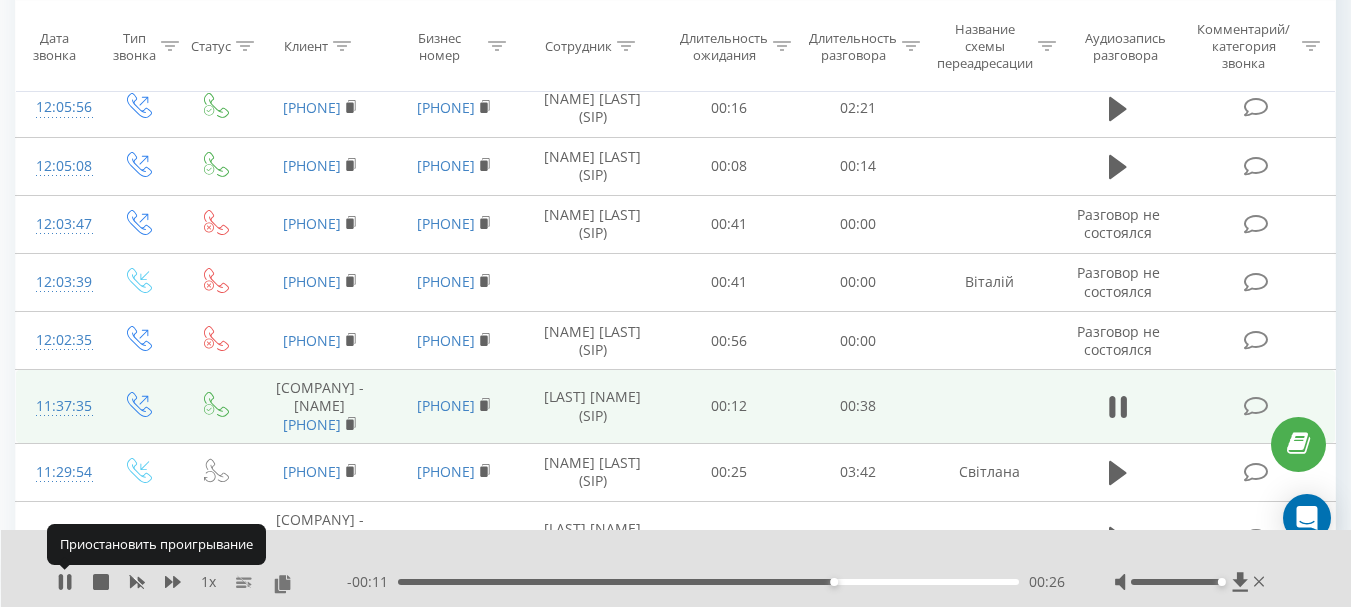 click 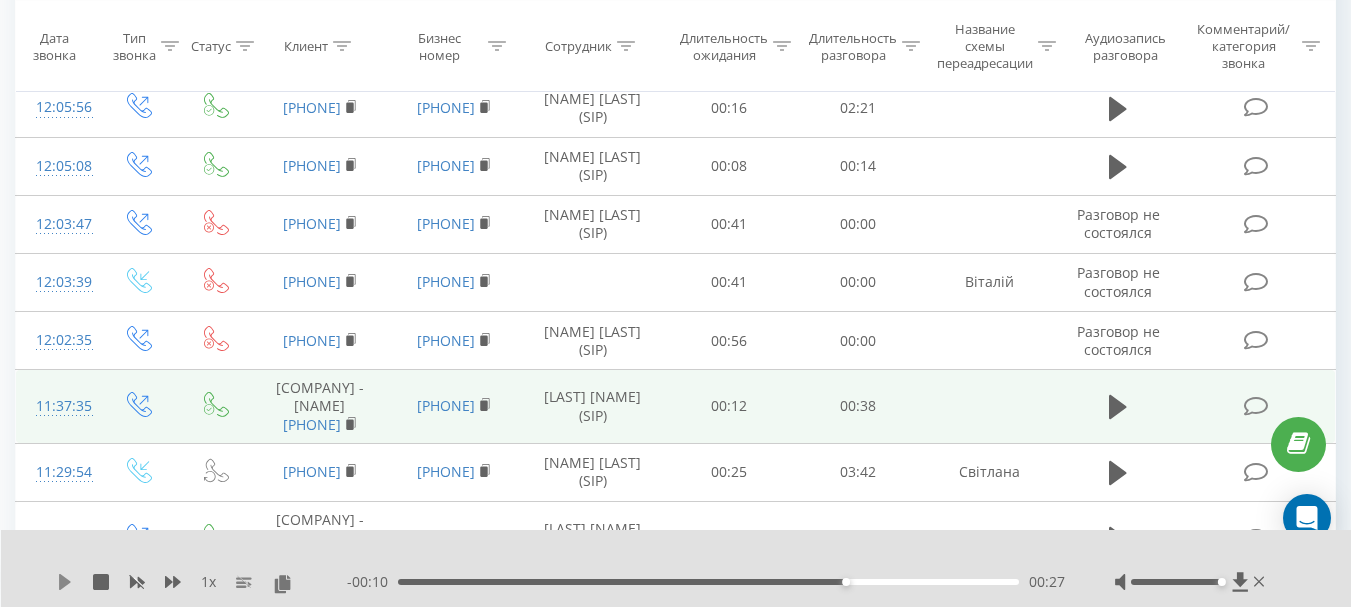 click on "1 x  - 00:10 00:27   00:27" at bounding box center (676, 568) 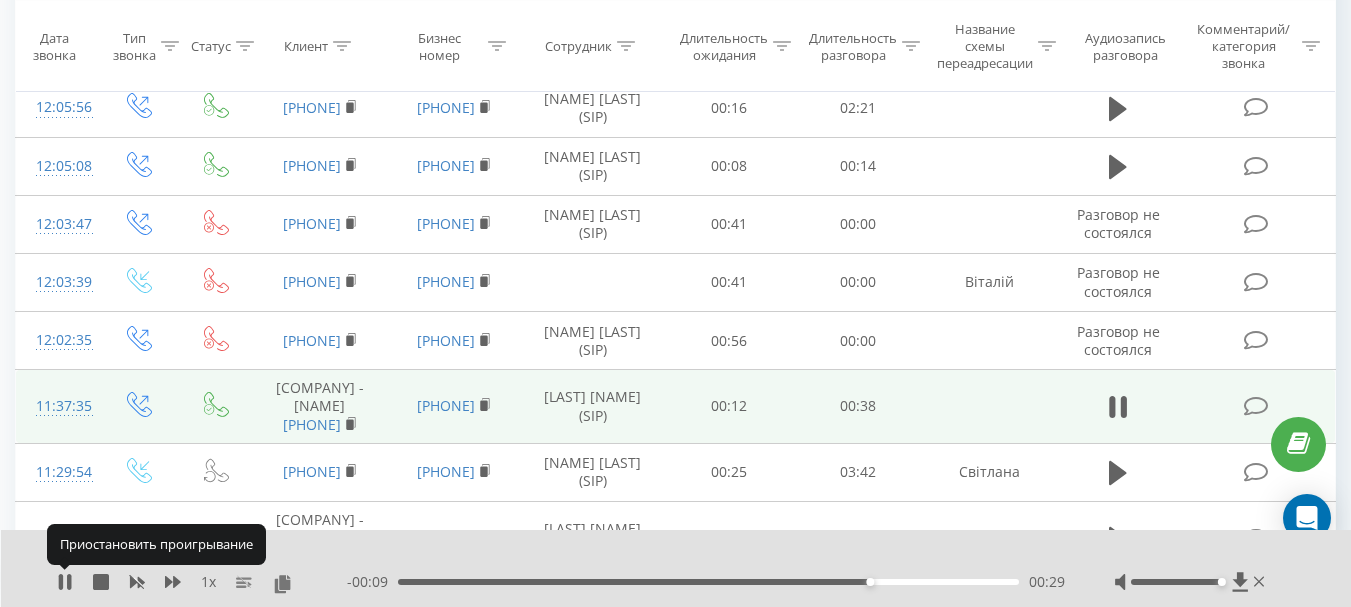 click 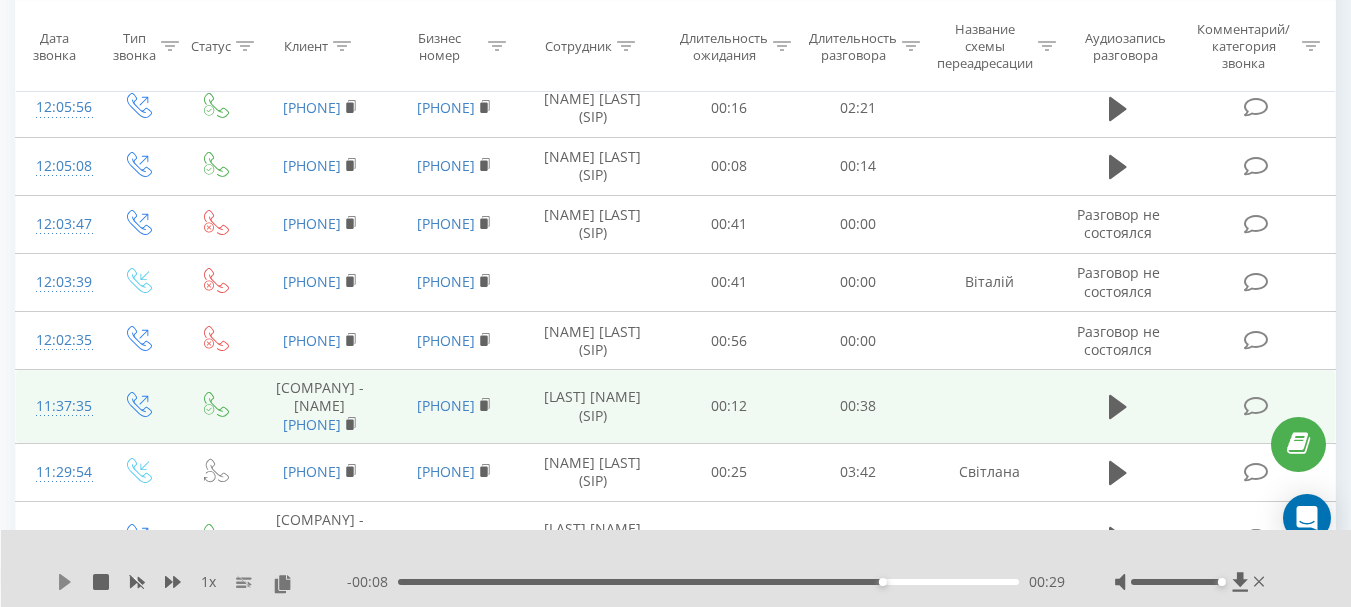 click 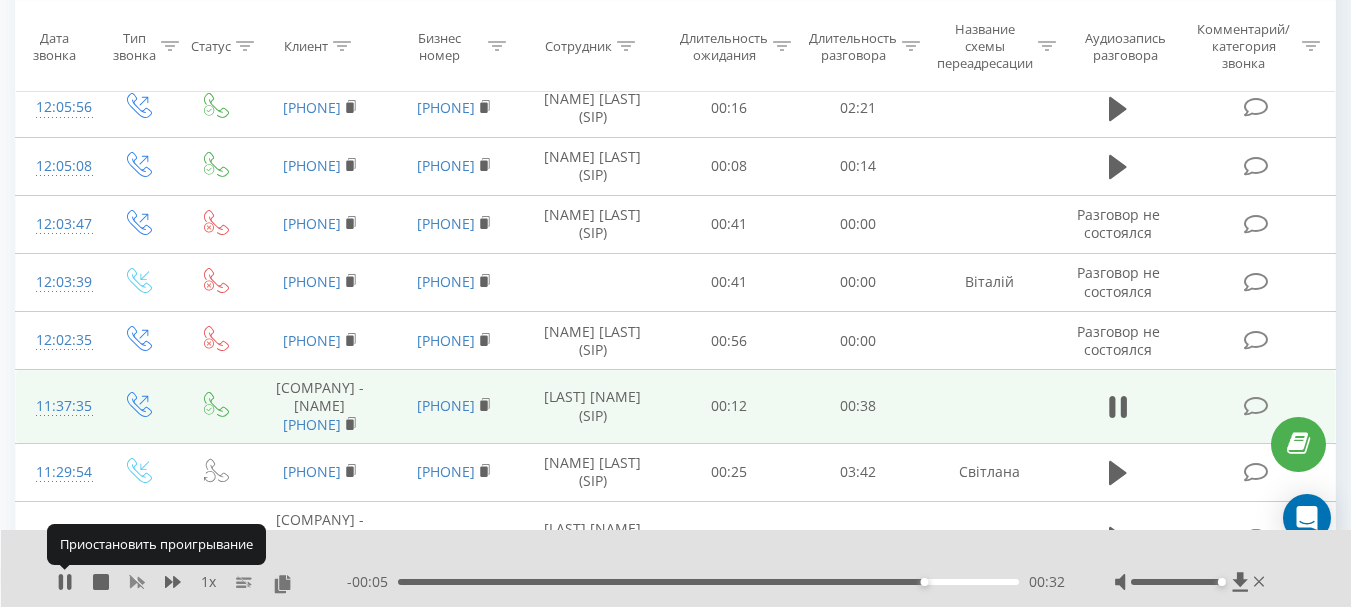 drag, startPoint x: 61, startPoint y: 577, endPoint x: 137, endPoint y: 588, distance: 76.79192 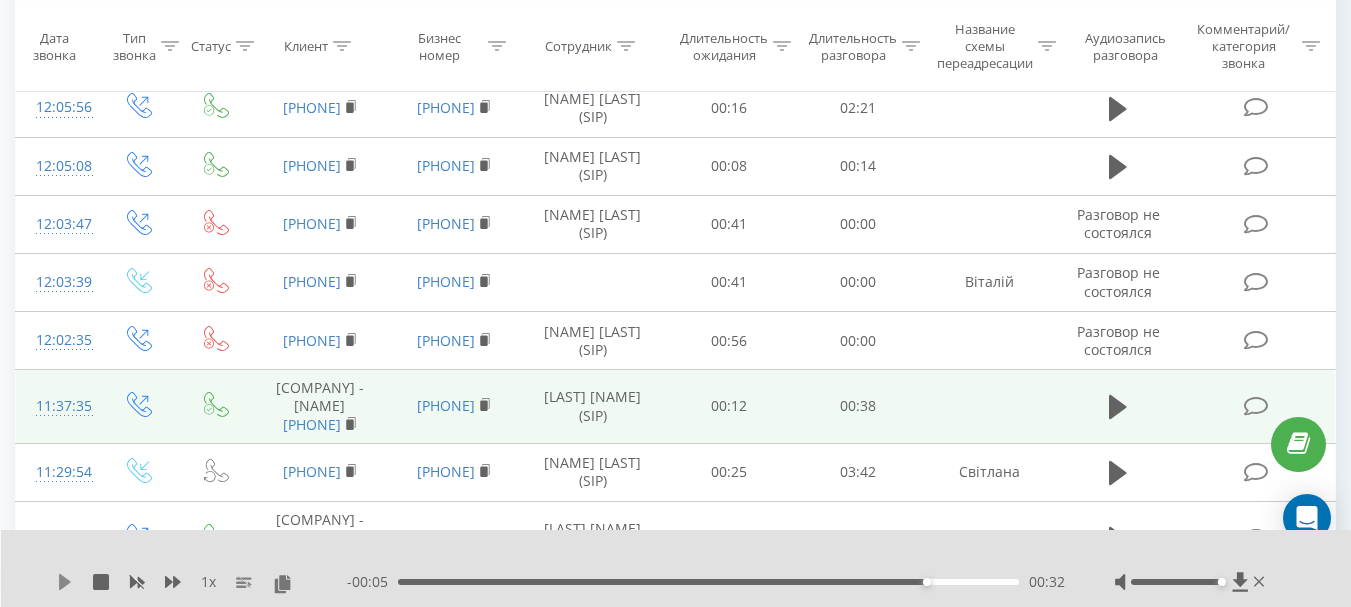 click 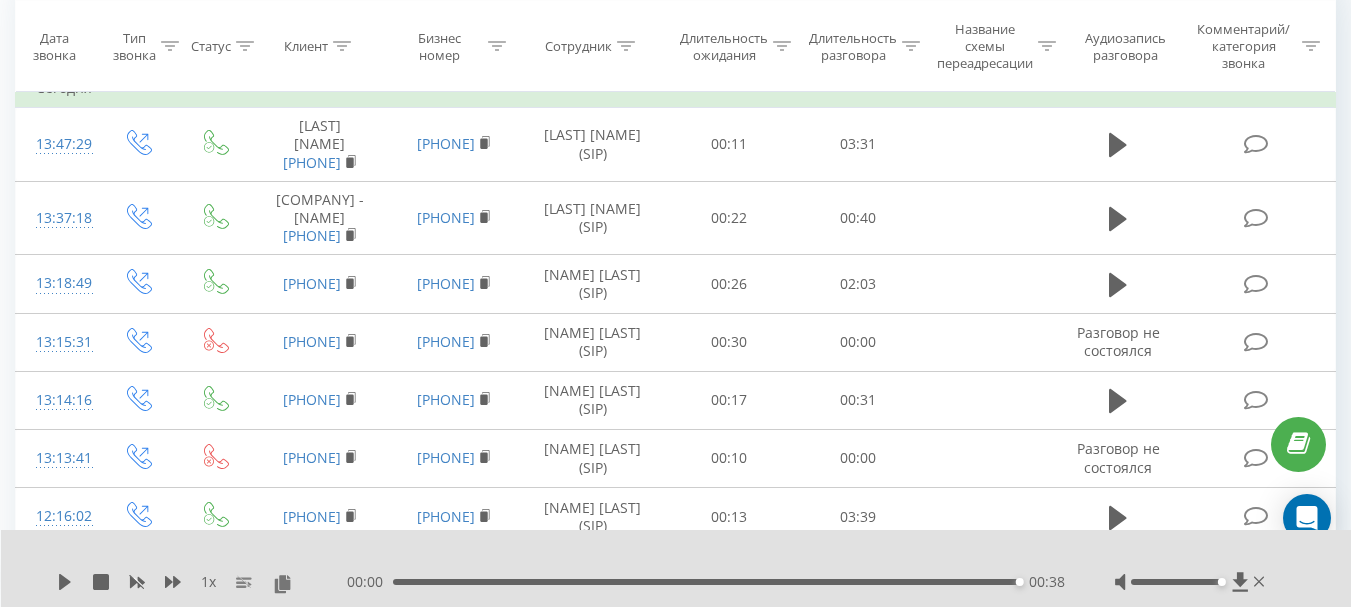 scroll, scrollTop: 204, scrollLeft: 0, axis: vertical 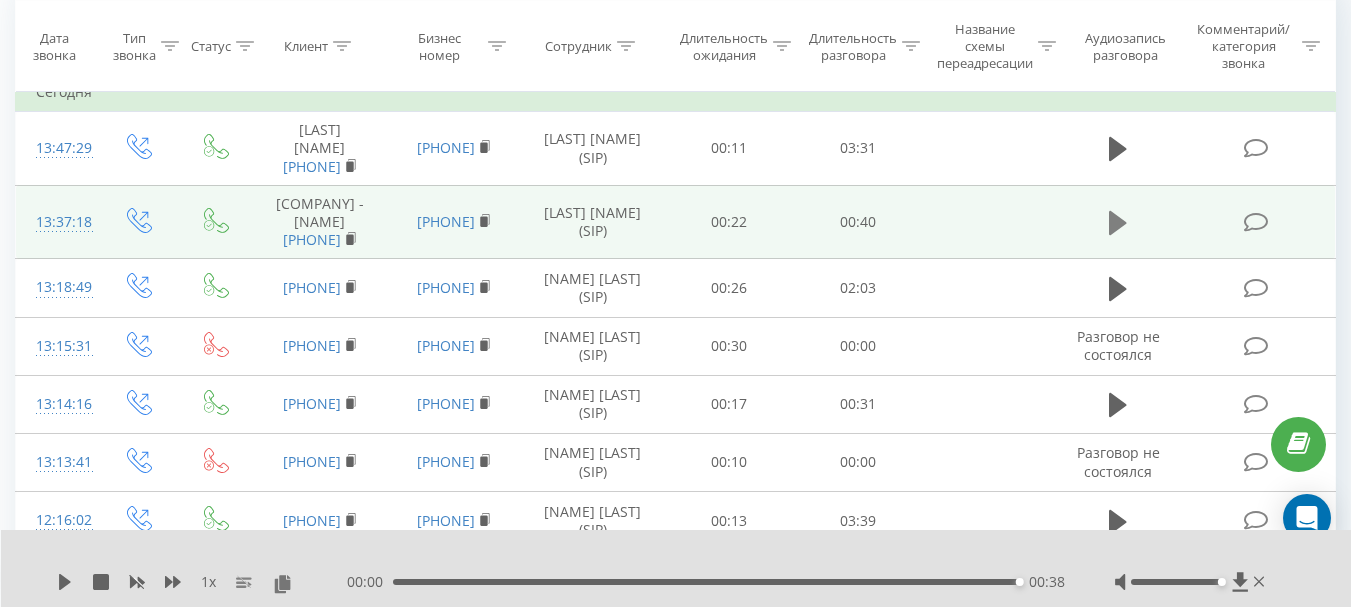 click at bounding box center [1118, 223] 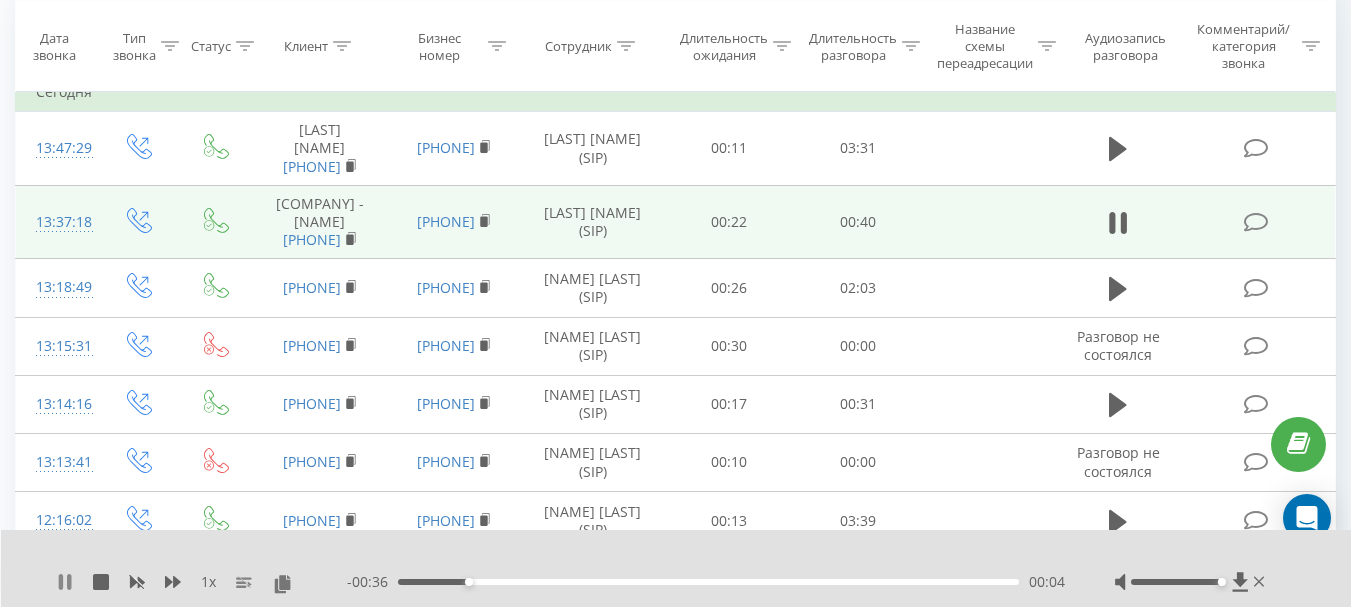 click 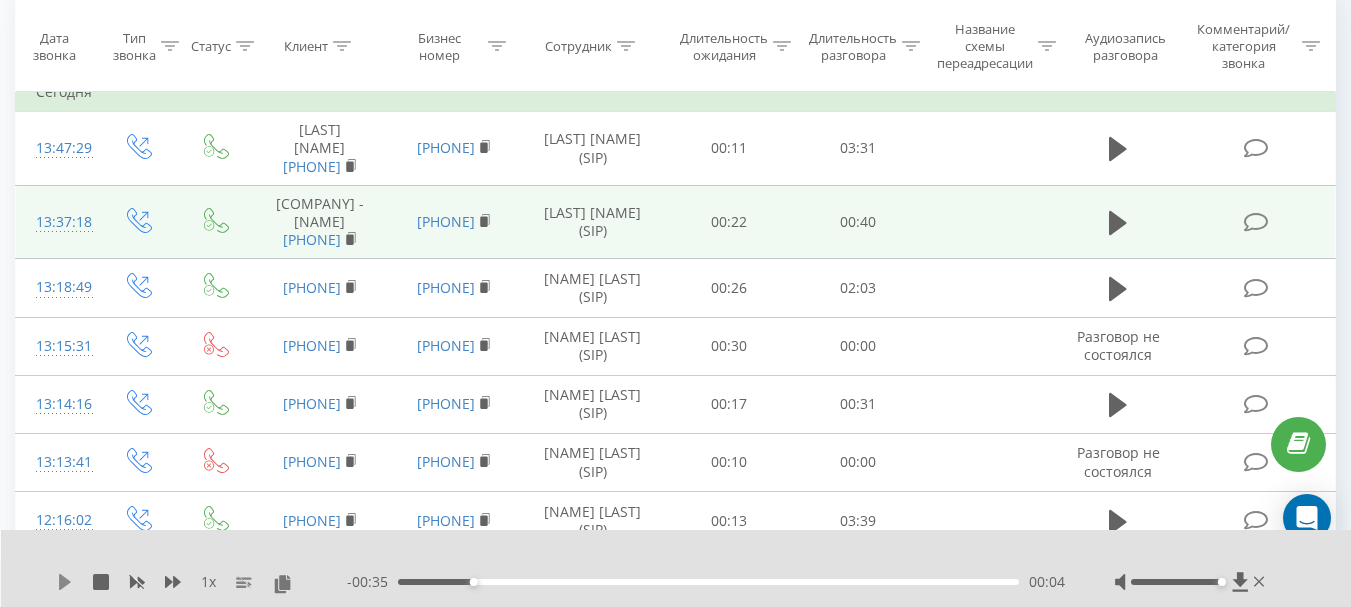 click 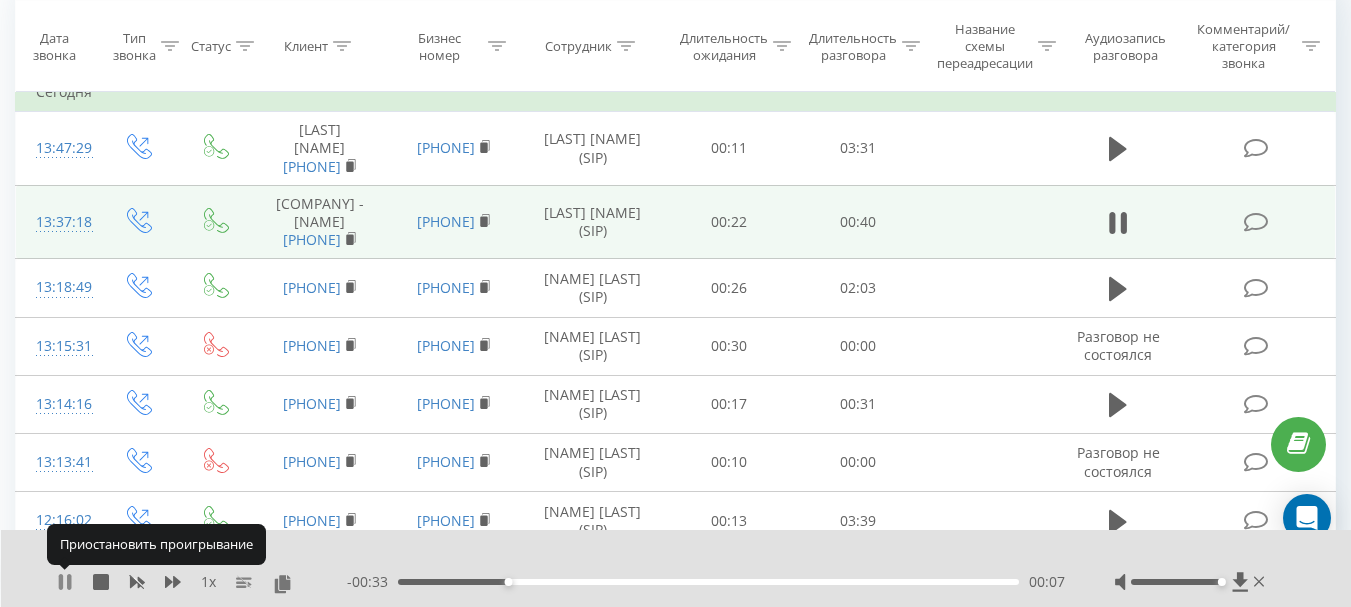 click 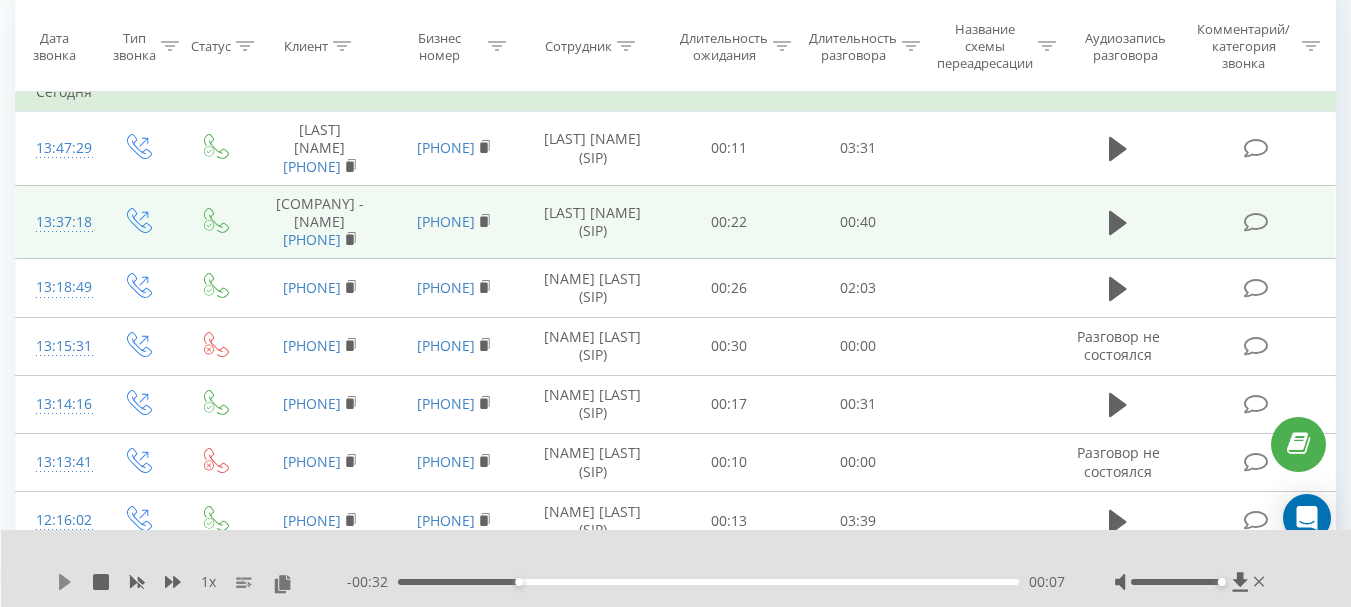 click 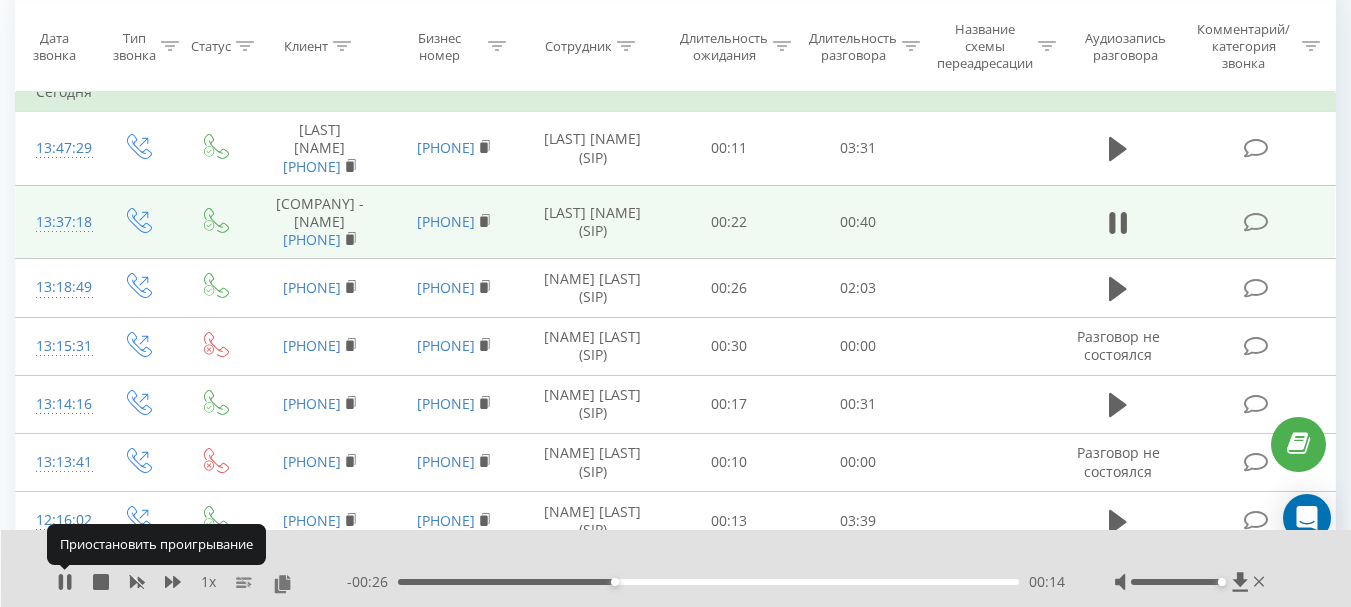 click 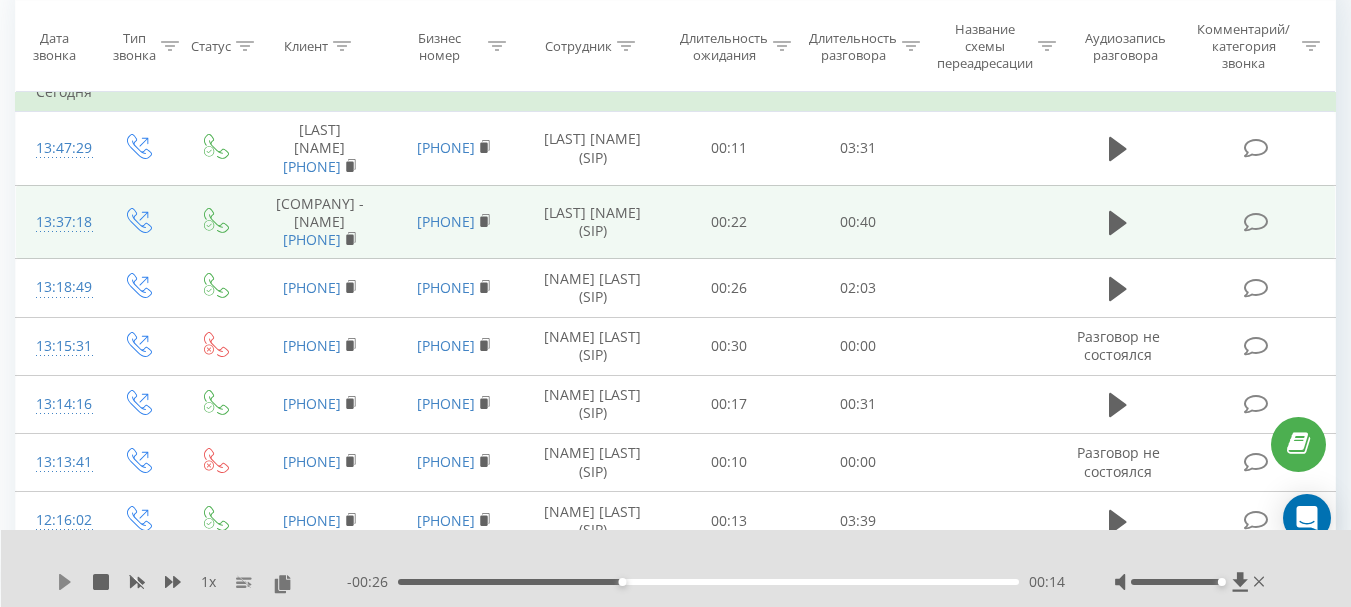 click 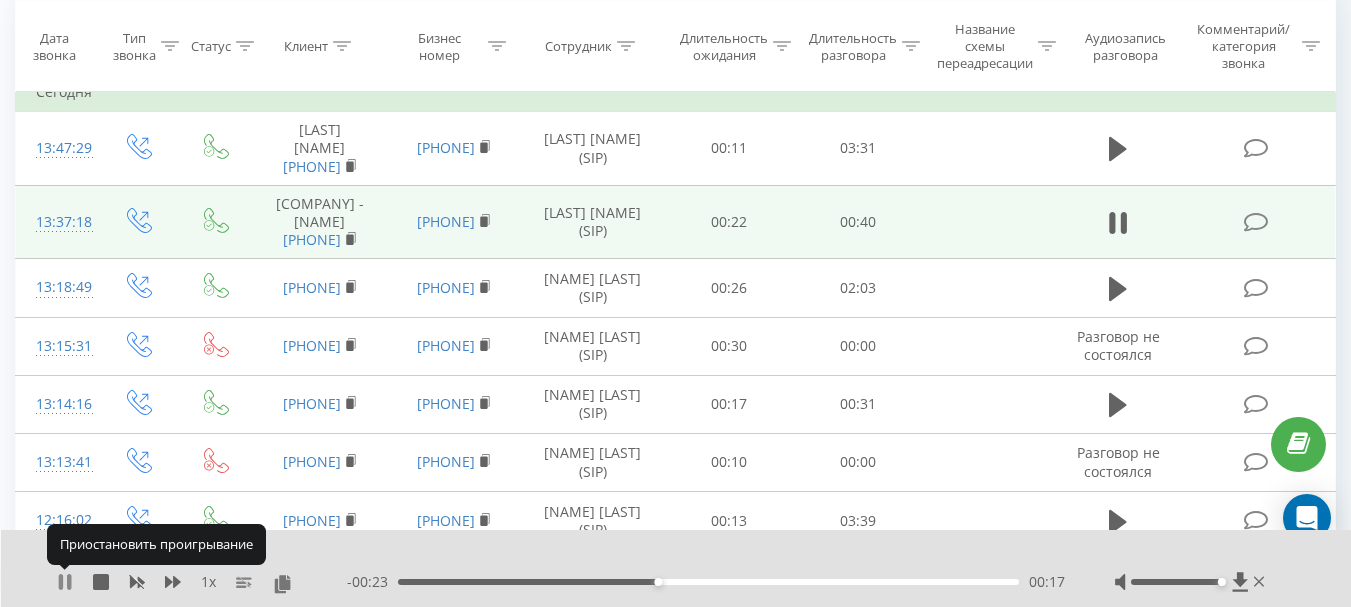 click 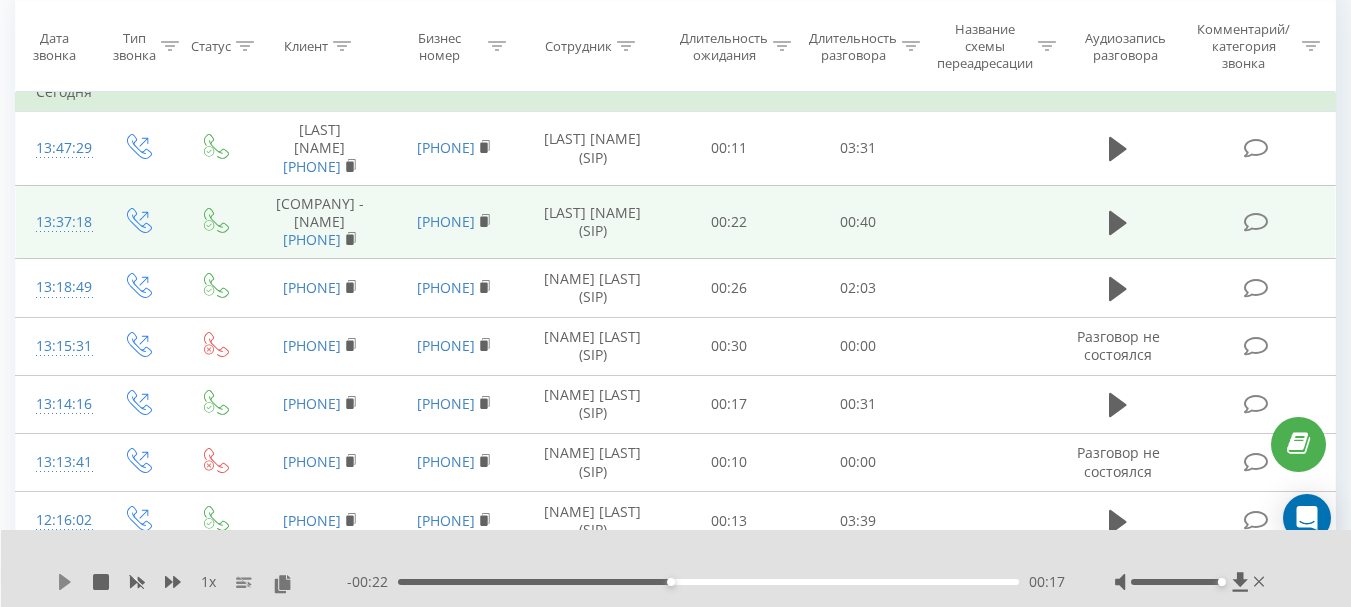 click 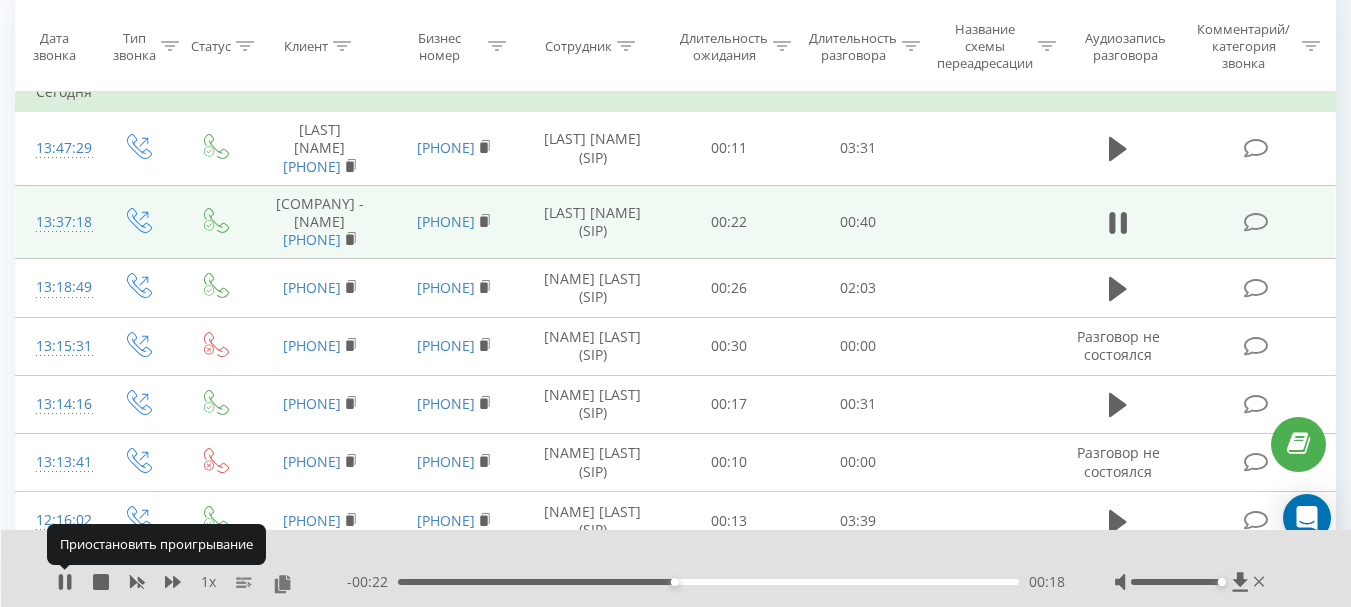 click 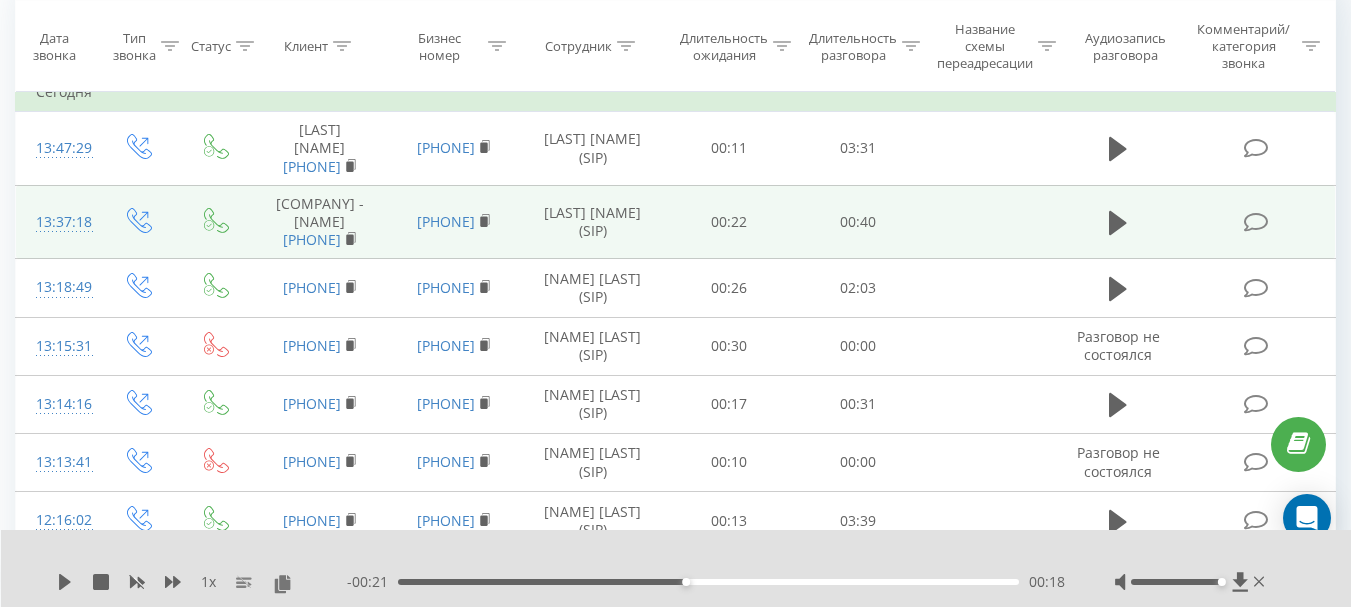 click on "1 x" at bounding box center [202, 582] 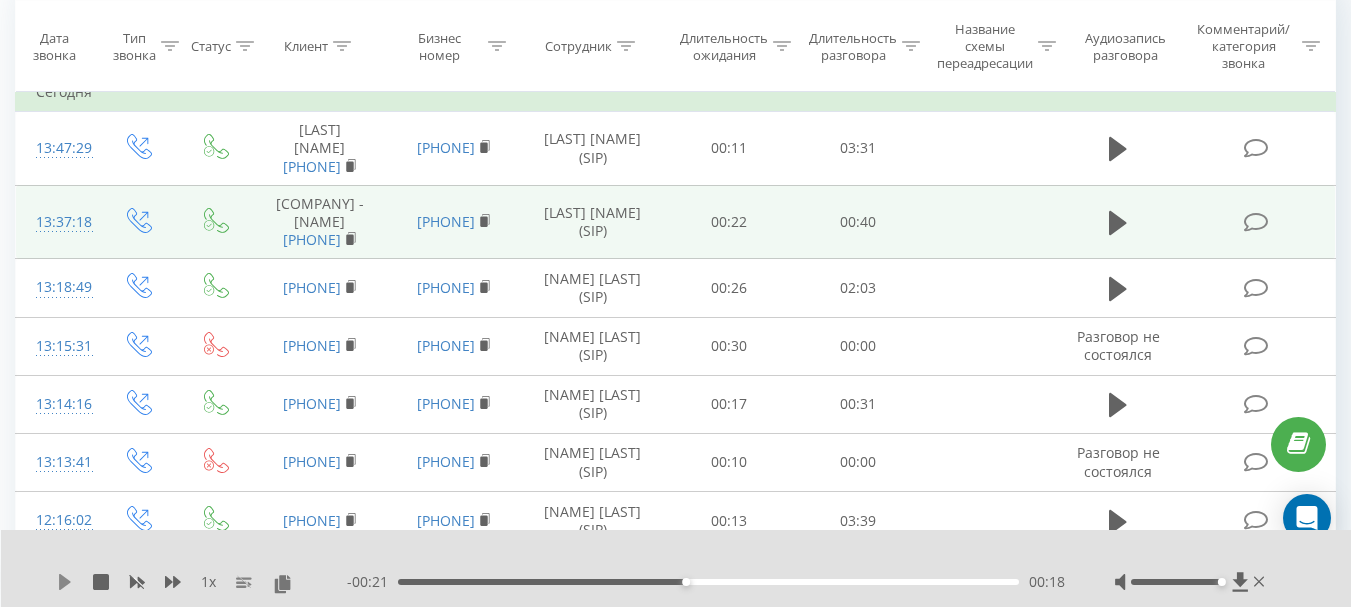 click 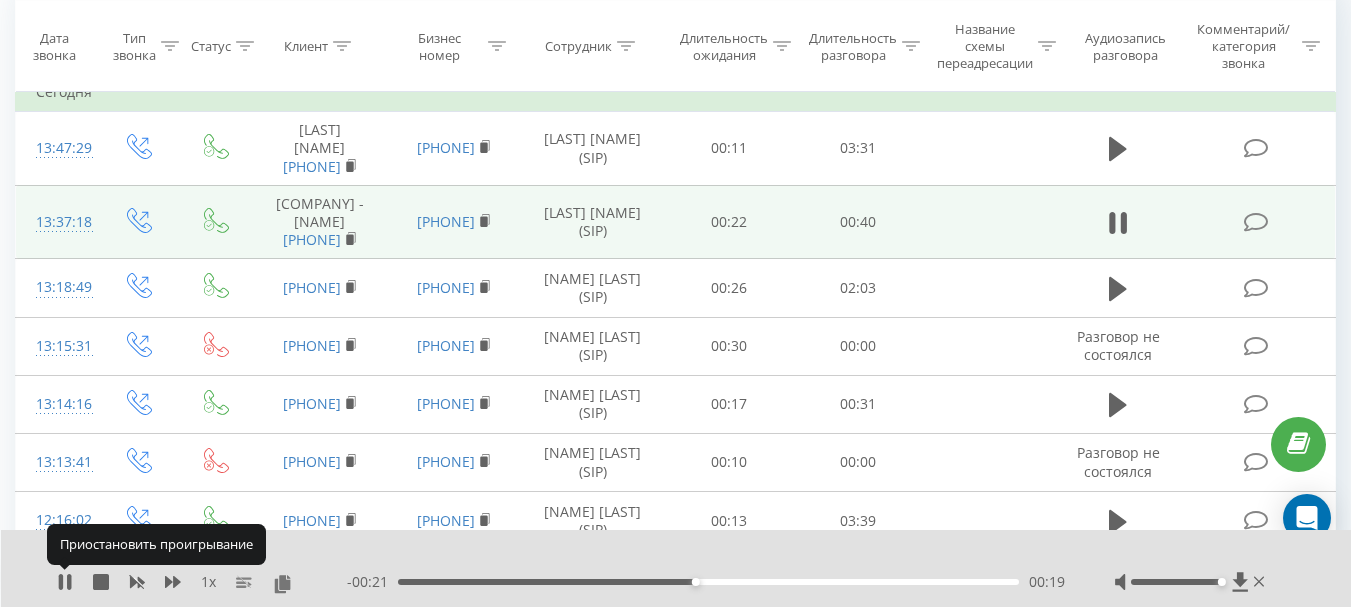 click 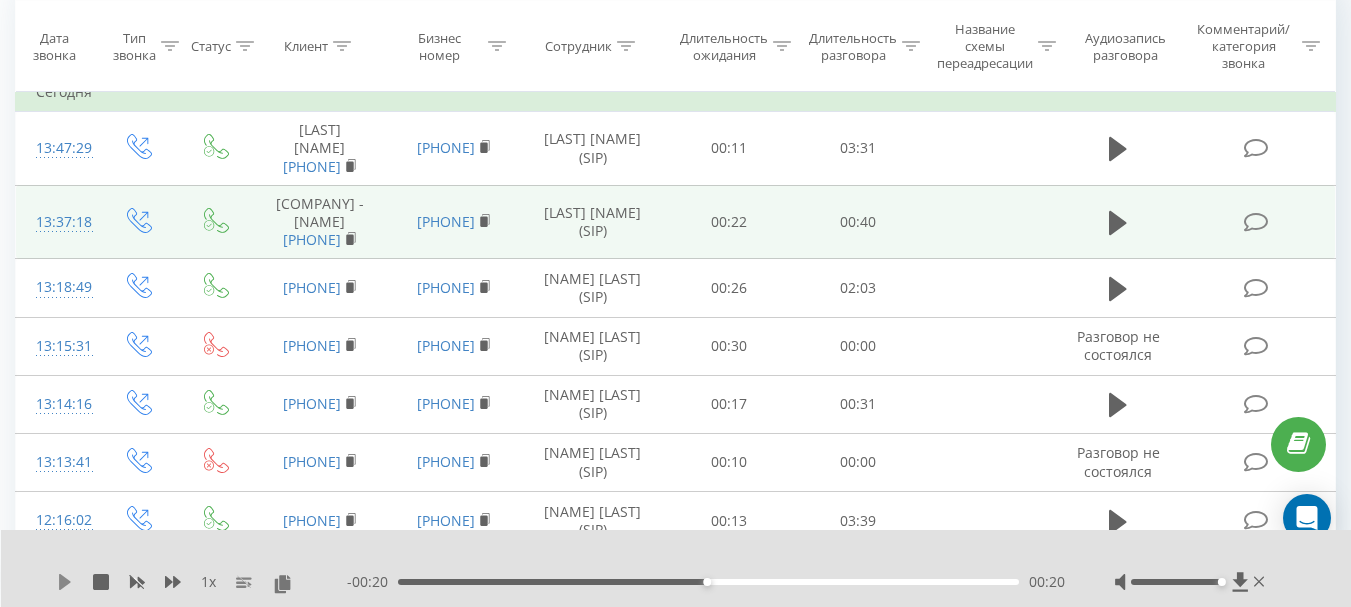 click 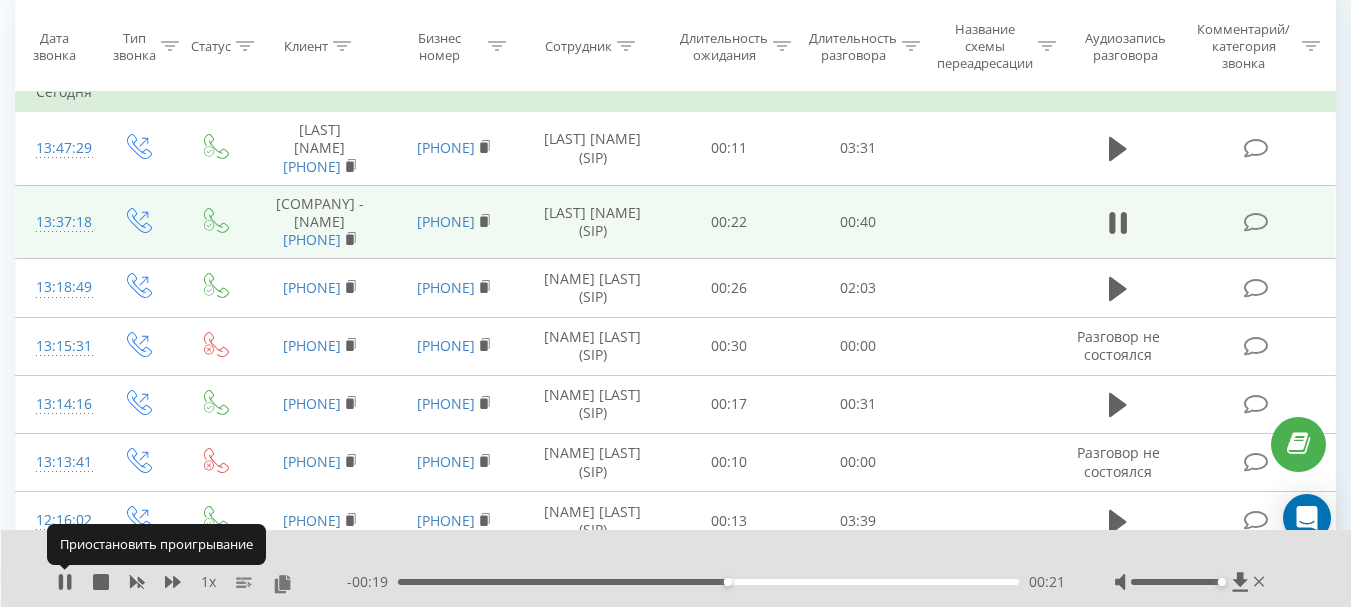 click 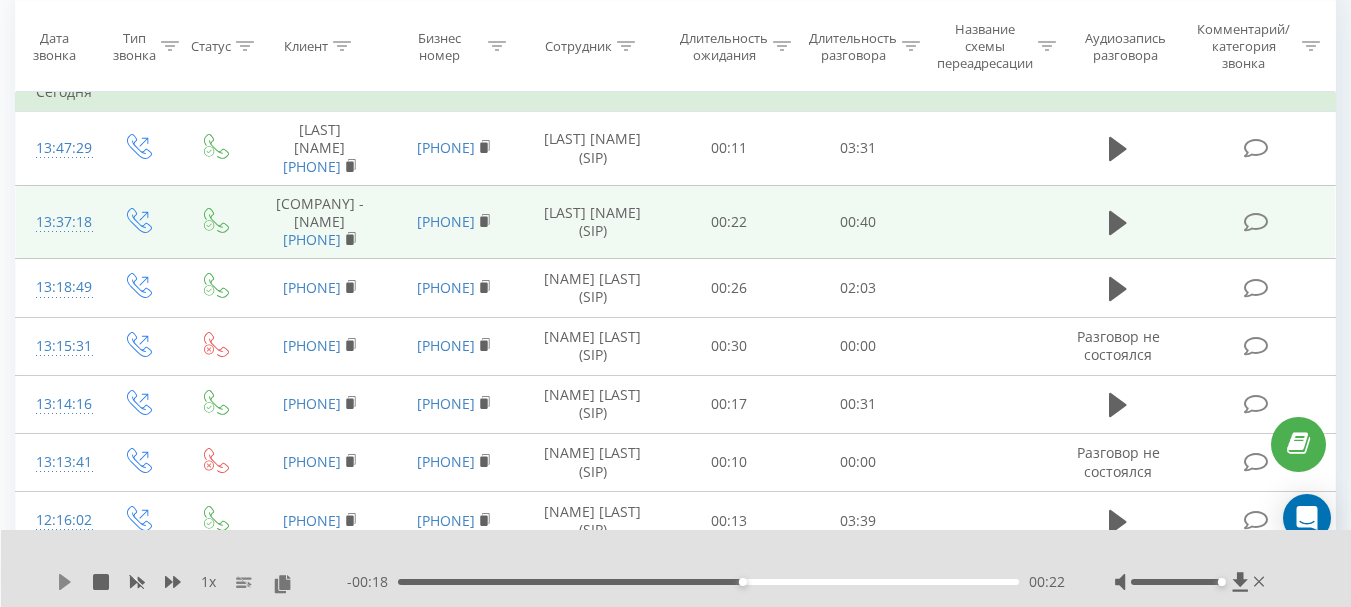 click 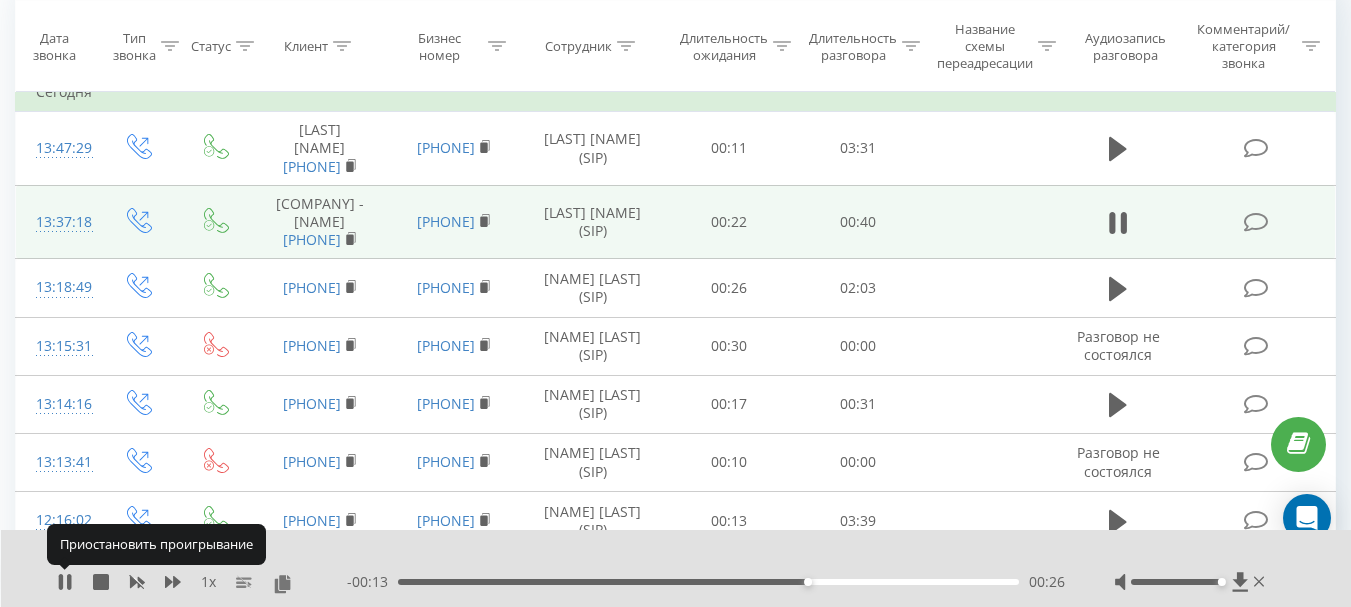 click 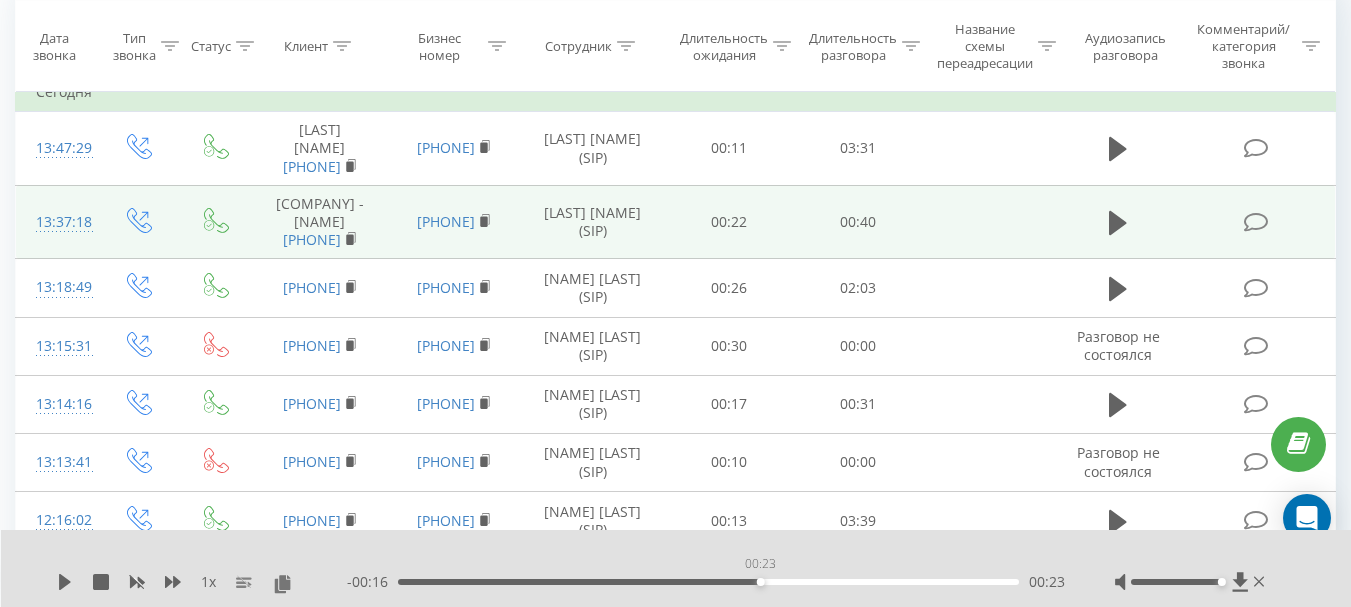 drag, startPoint x: 760, startPoint y: 582, endPoint x: 696, endPoint y: 589, distance: 64.381676 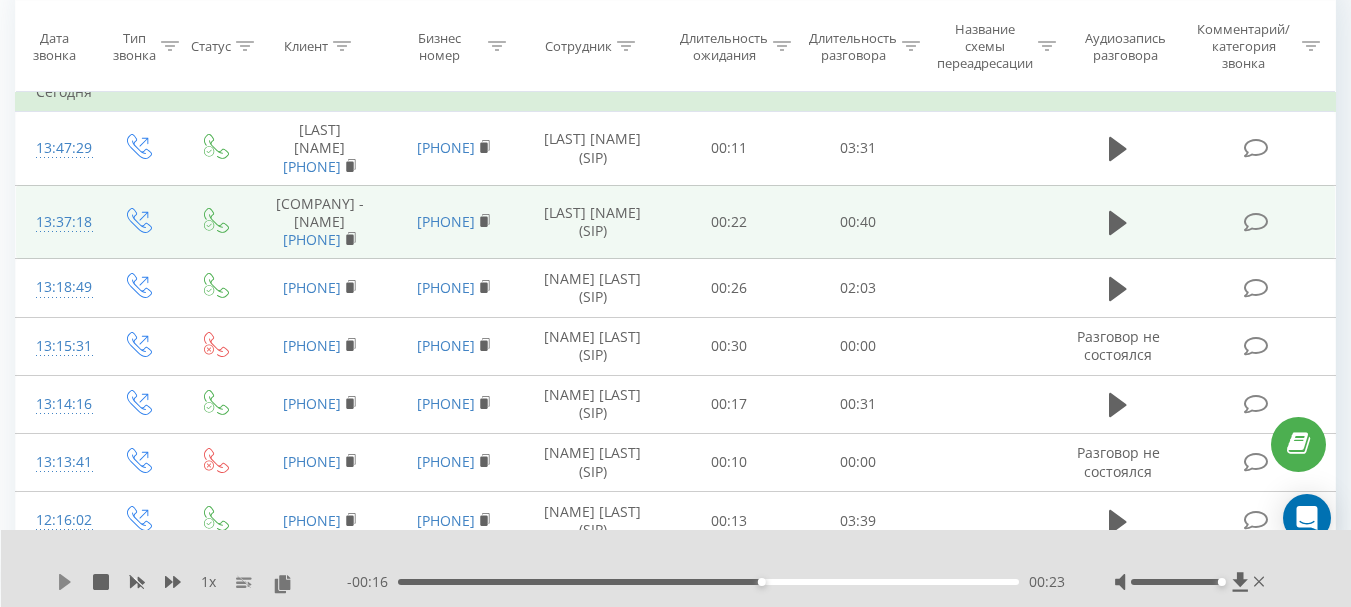 click 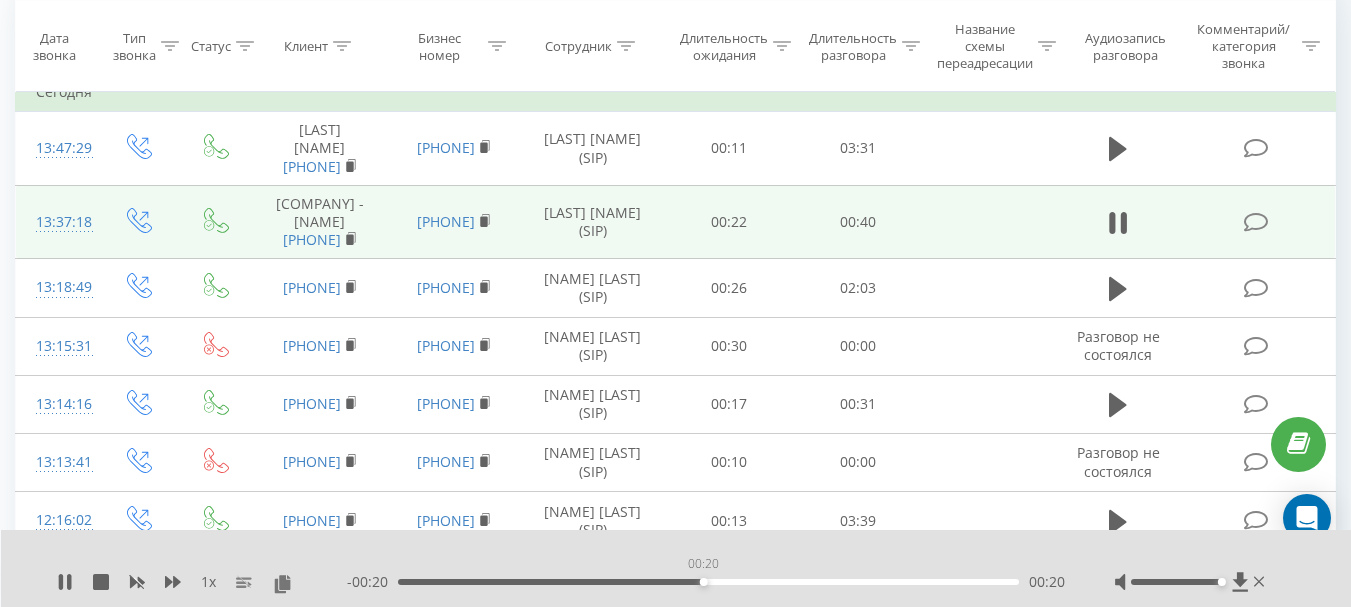 click on "00:20" at bounding box center [708, 582] 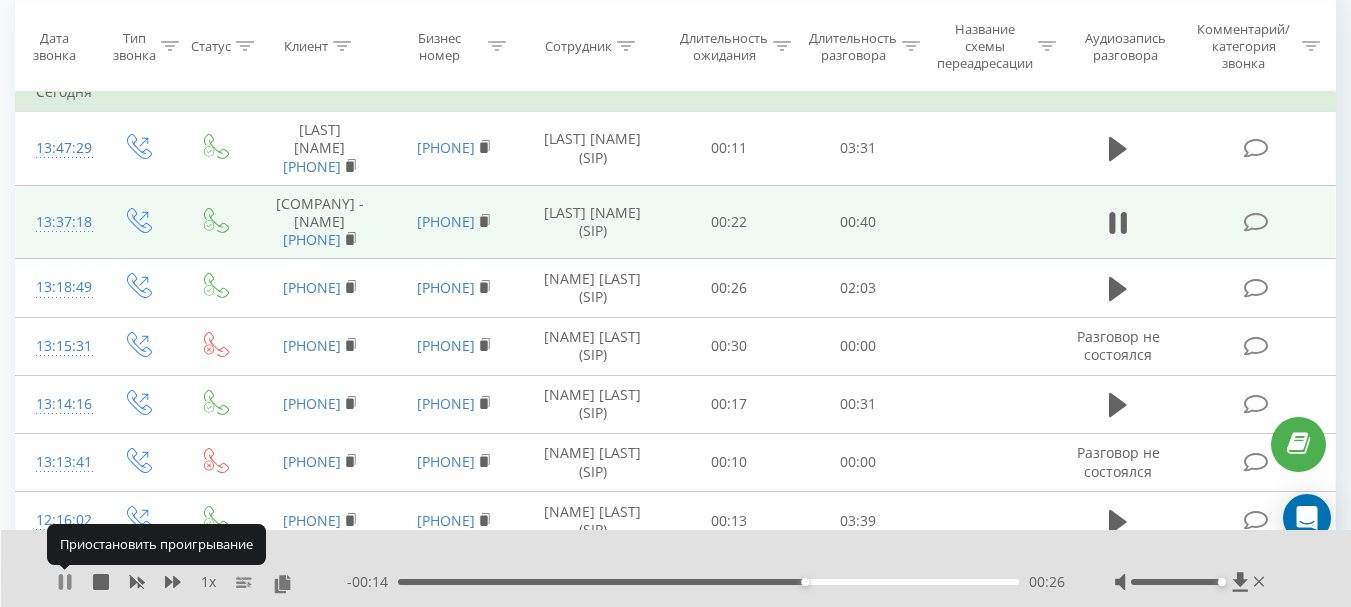 click 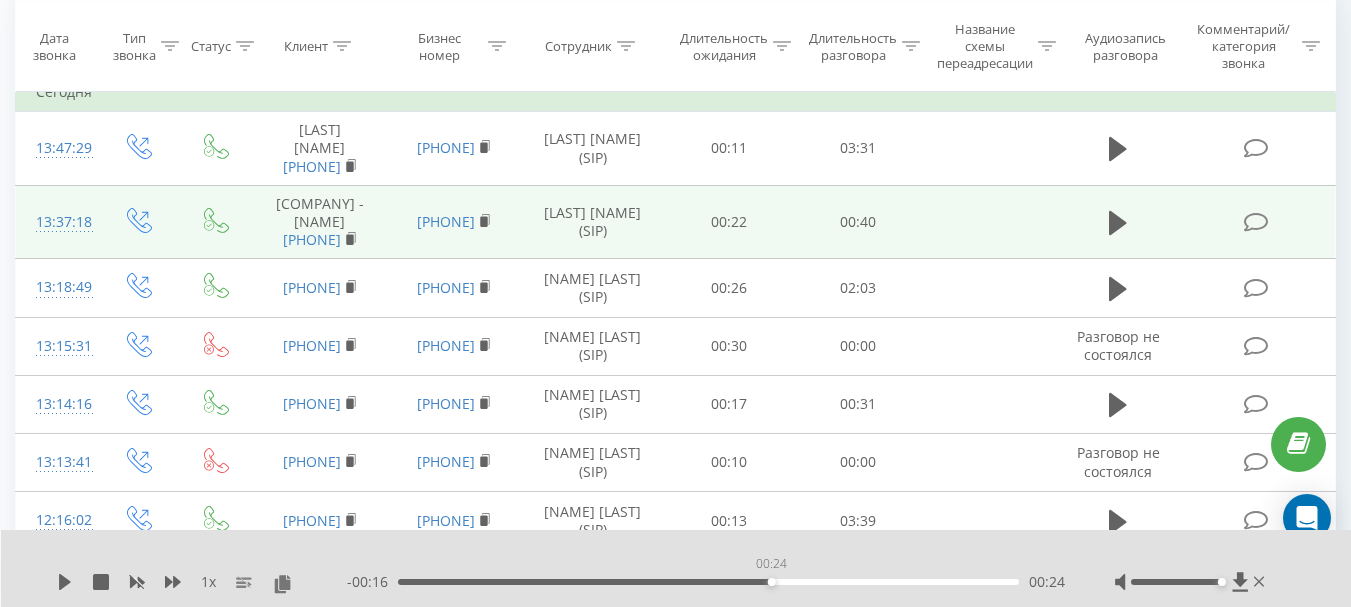 click on "00:24" at bounding box center (708, 582) 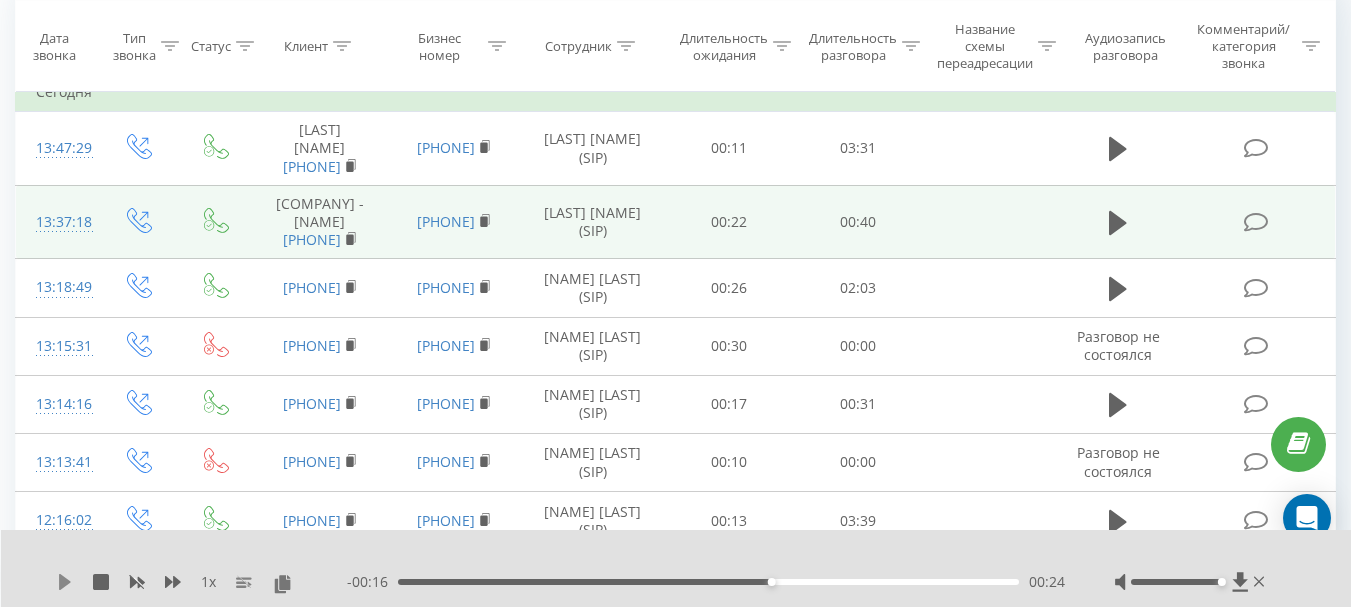 click 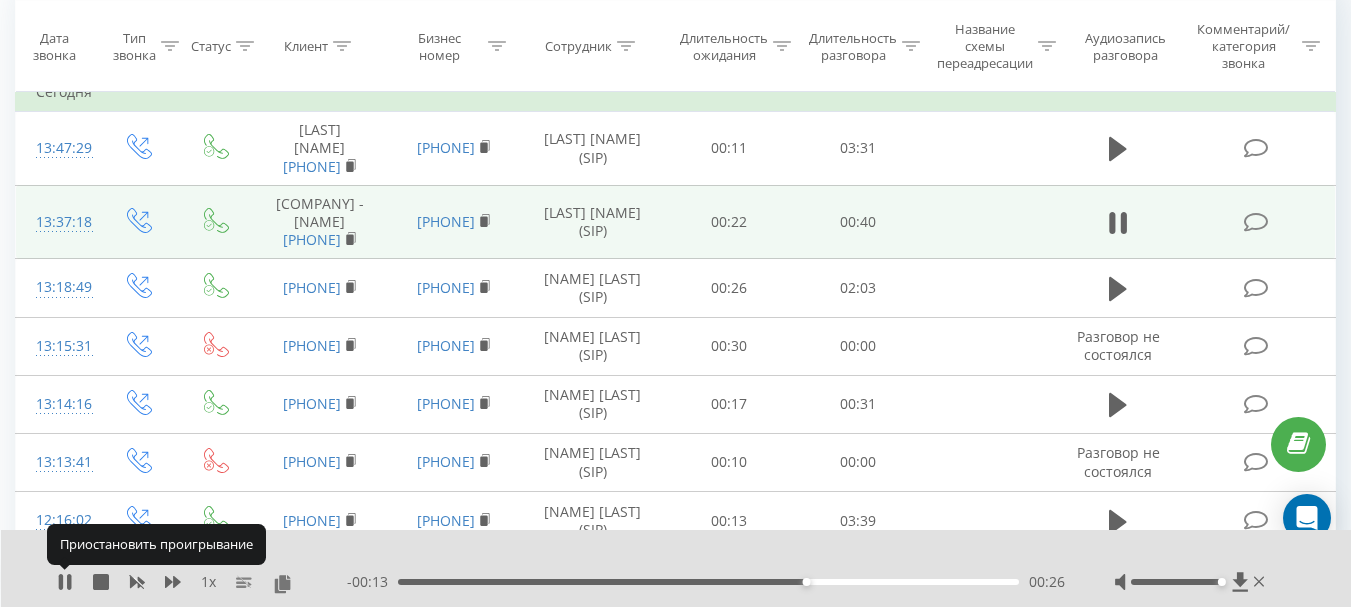 click 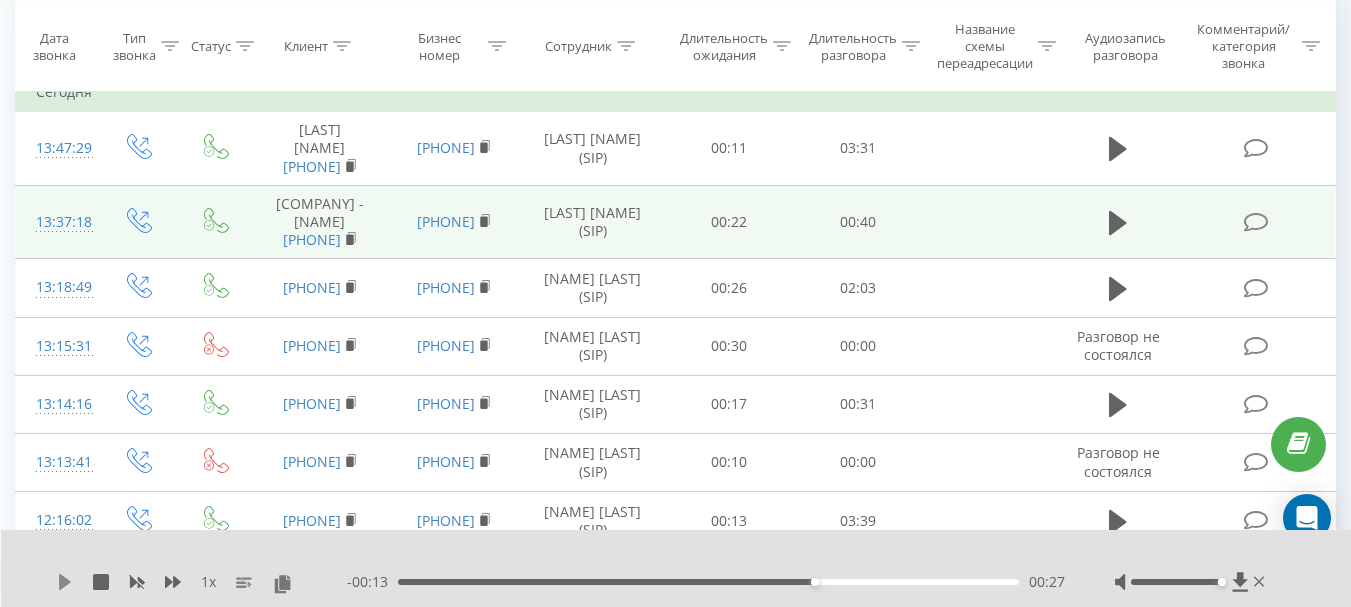 click 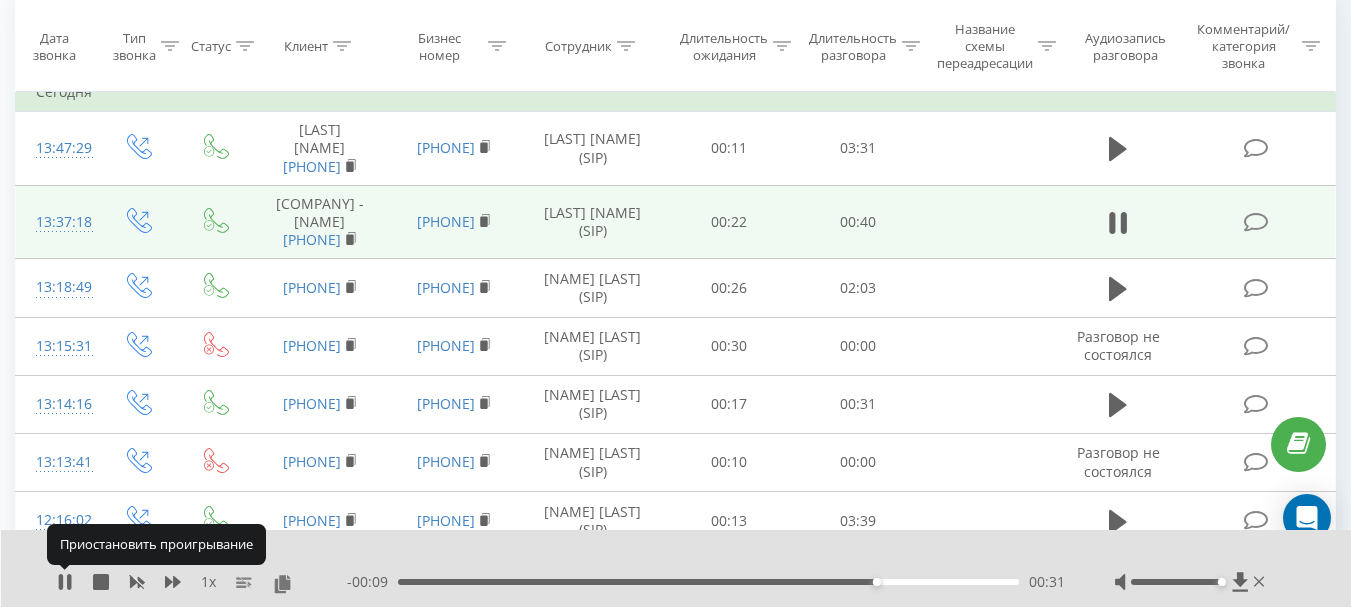 click 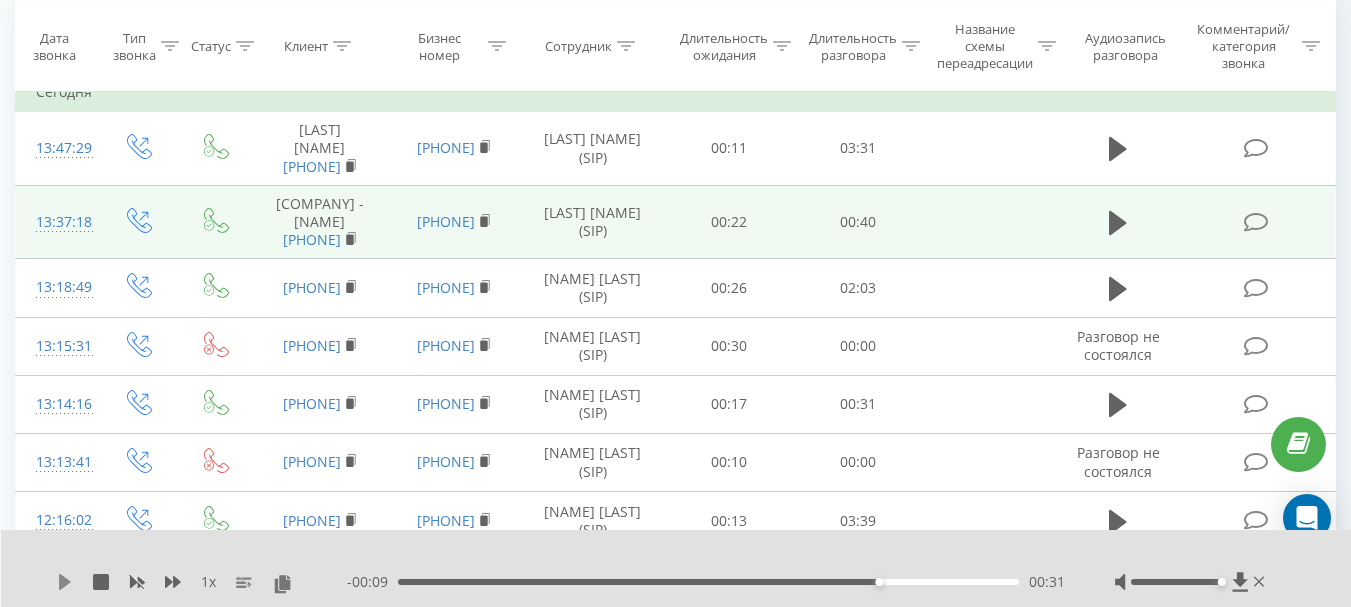 click 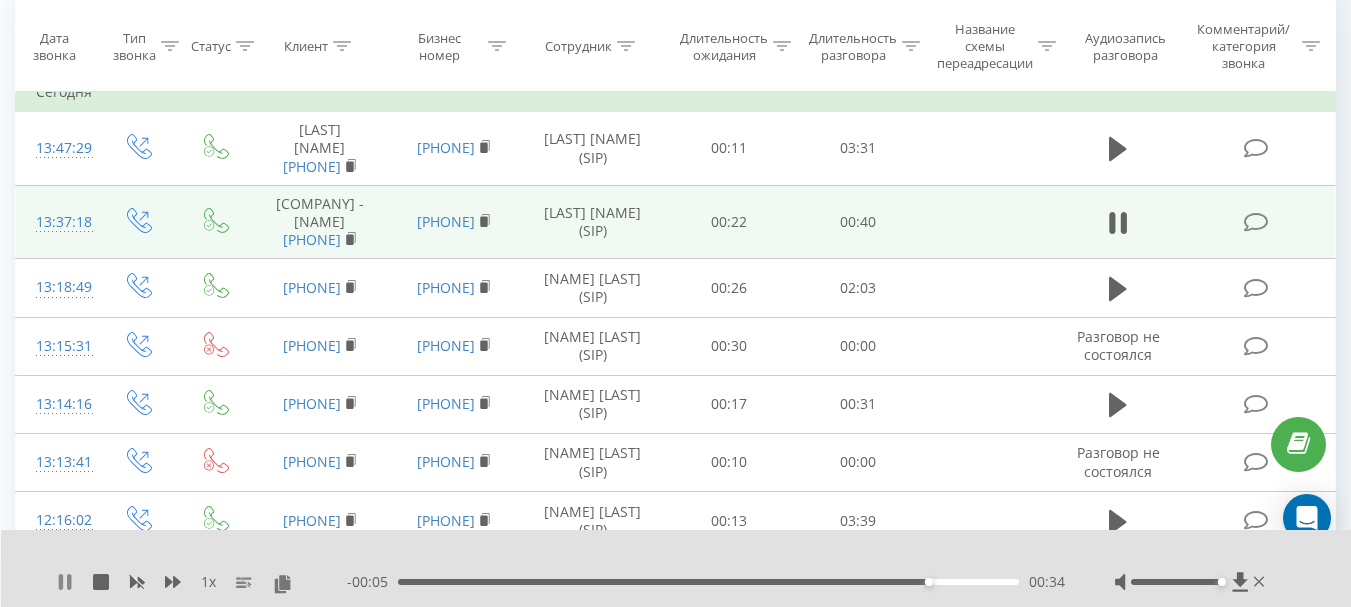 click 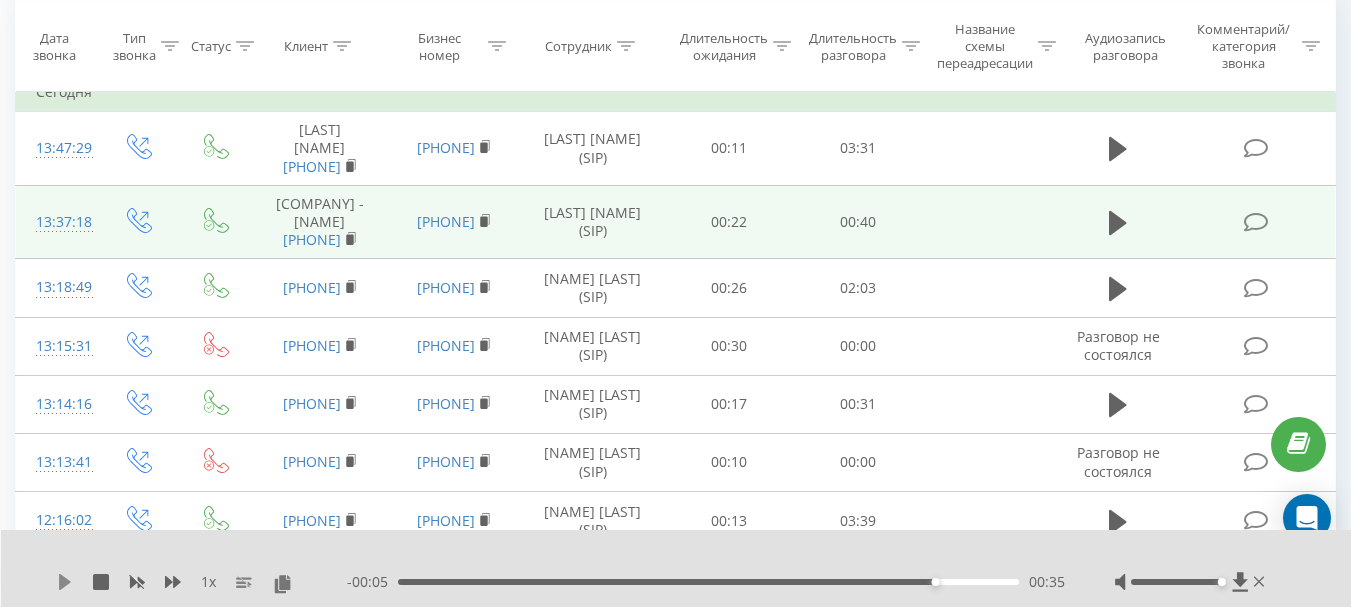 click 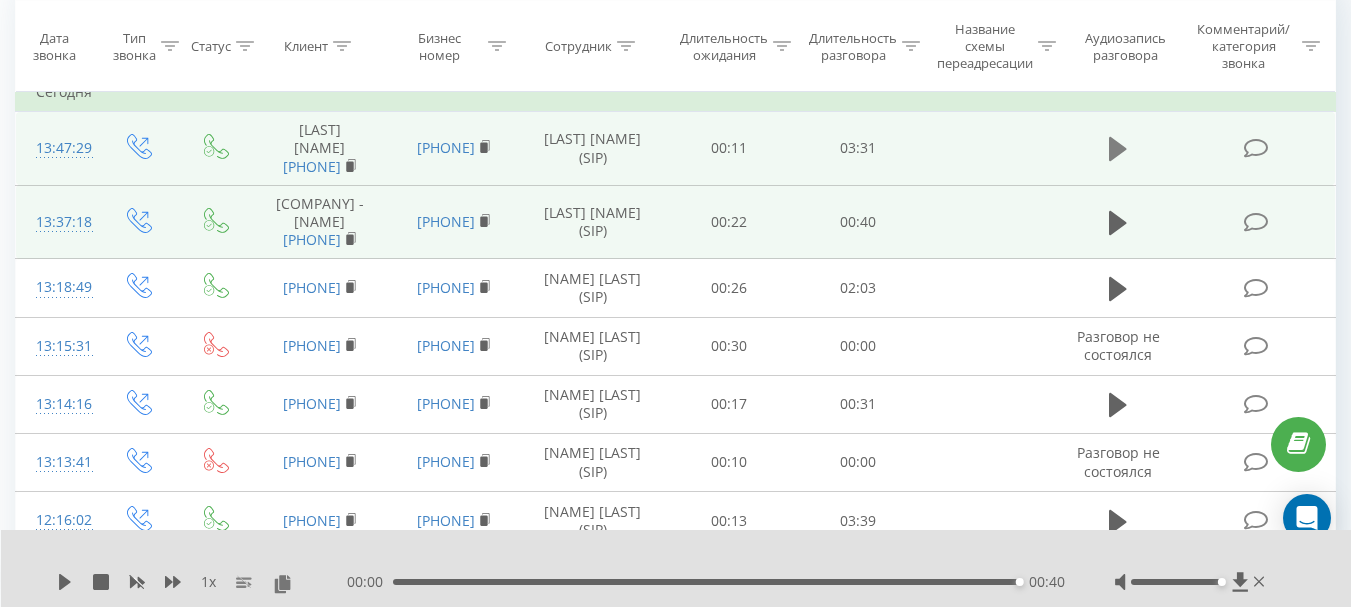 click 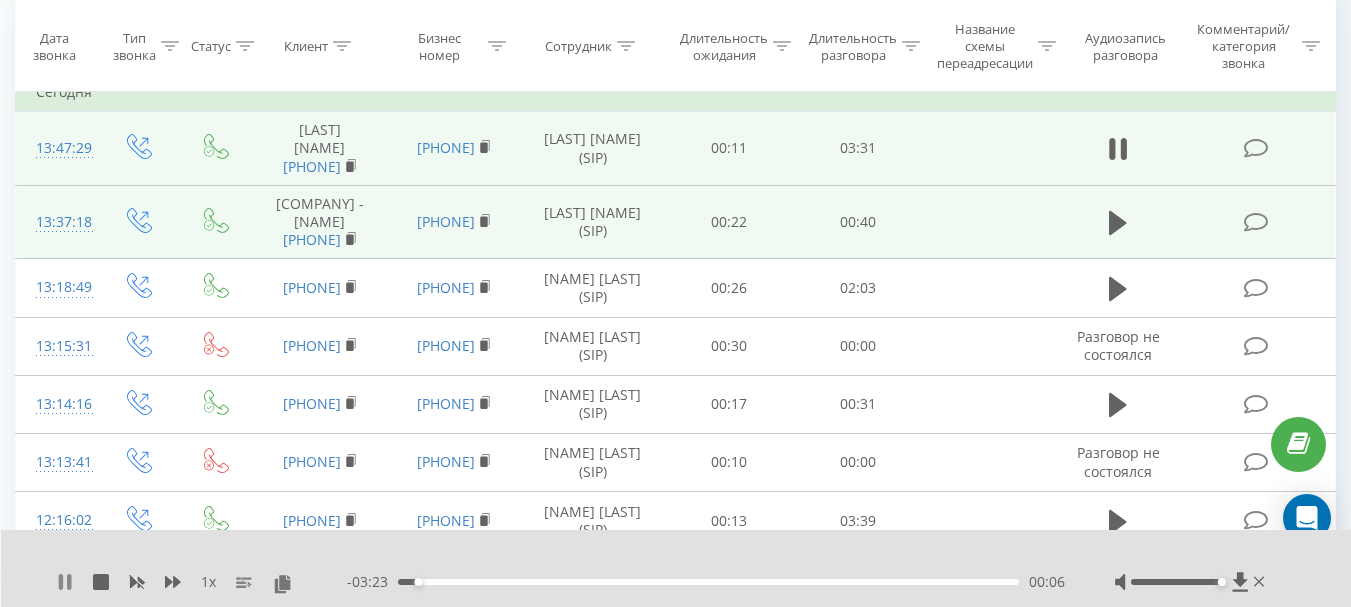 click 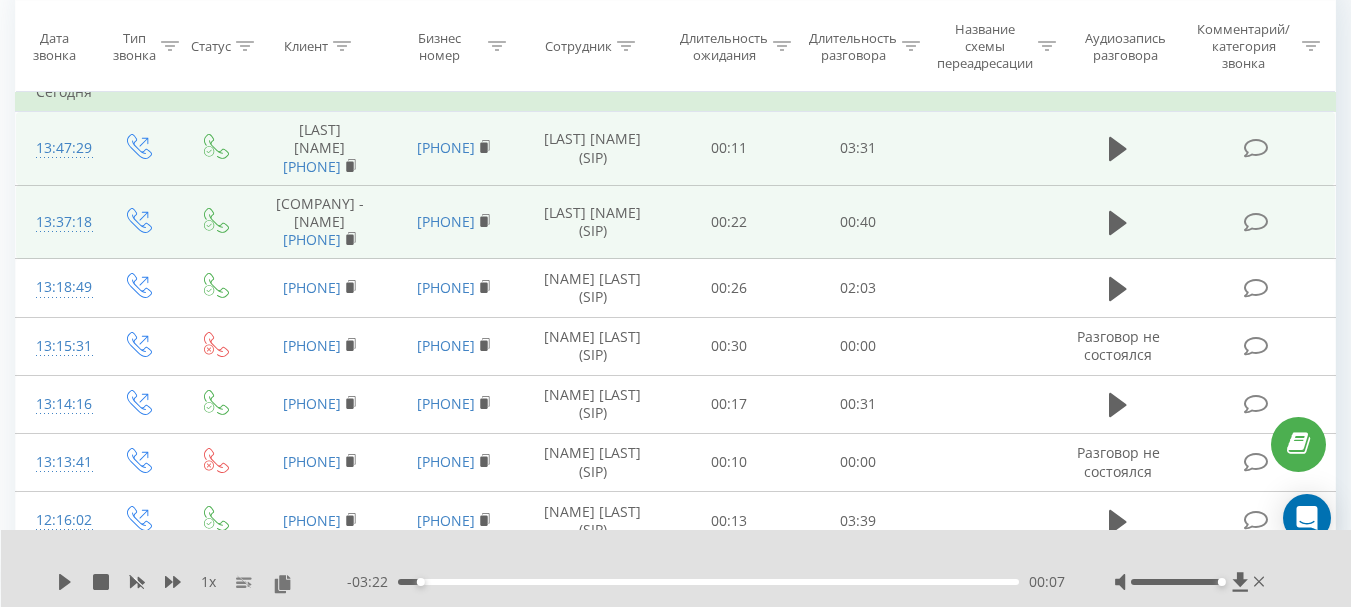 drag, startPoint x: 58, startPoint y: 582, endPoint x: 154, endPoint y: 604, distance: 98.48858 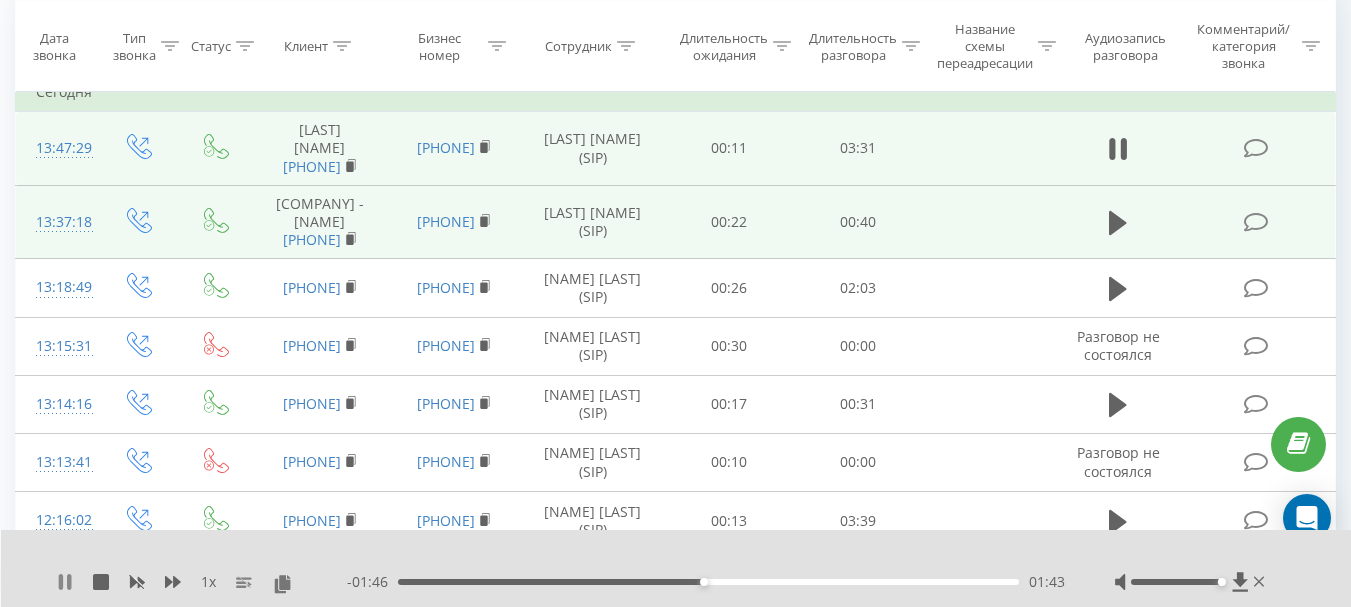 click 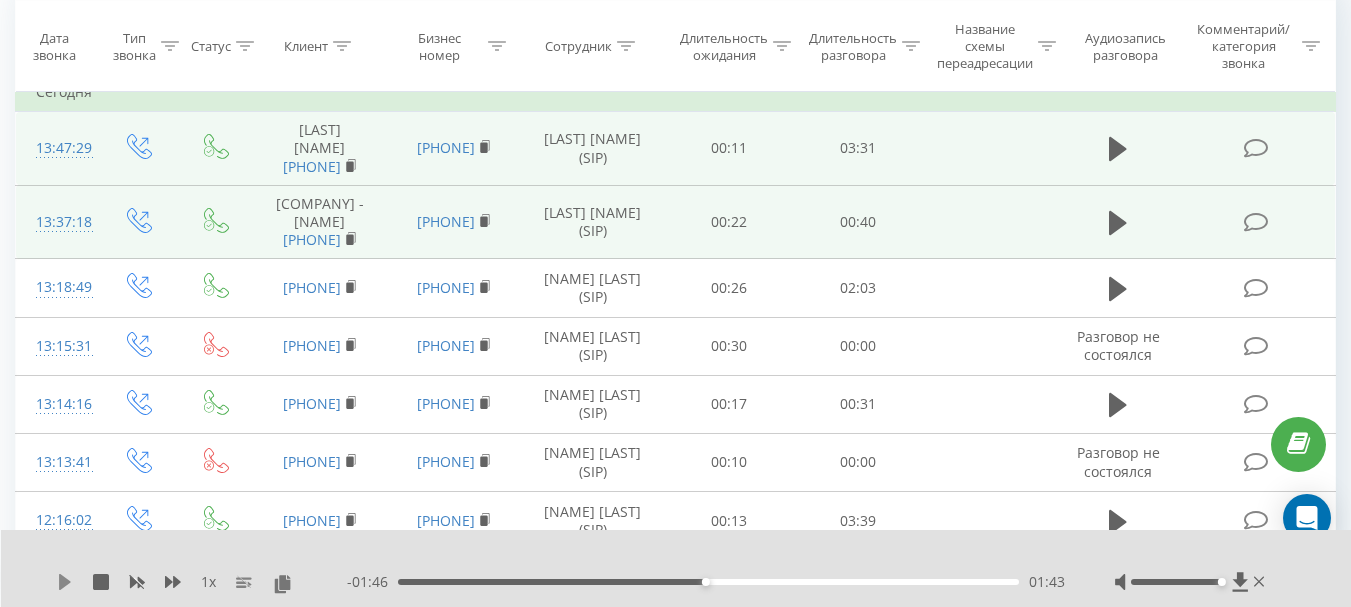 click 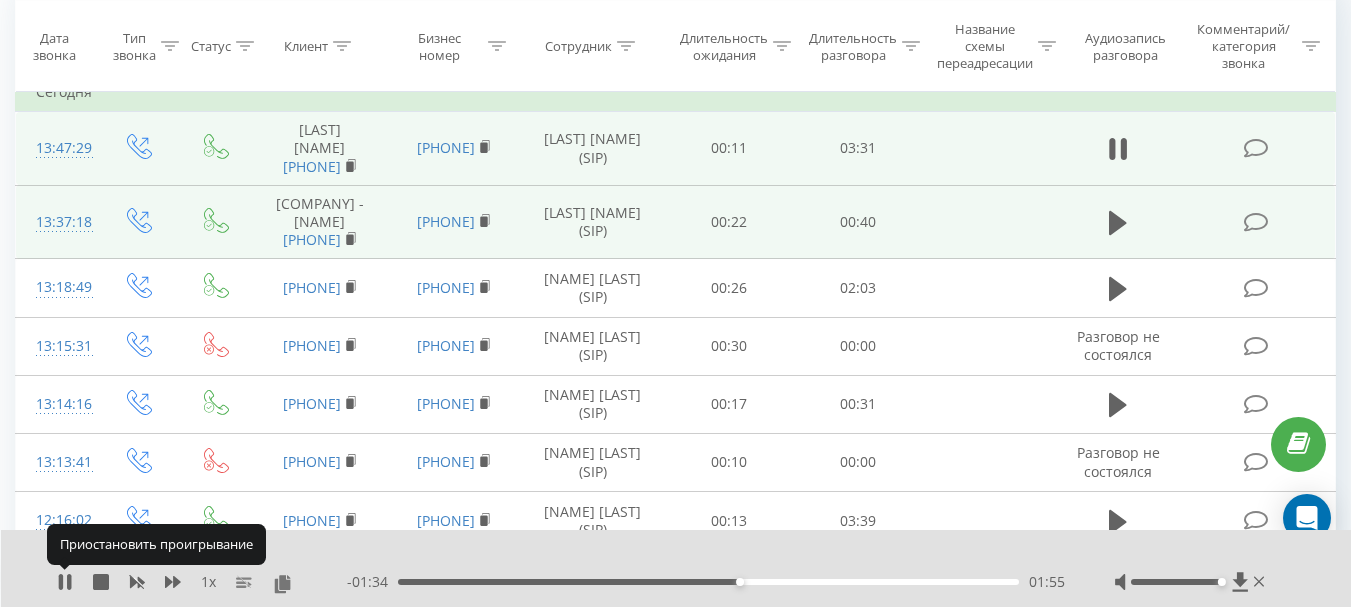 click 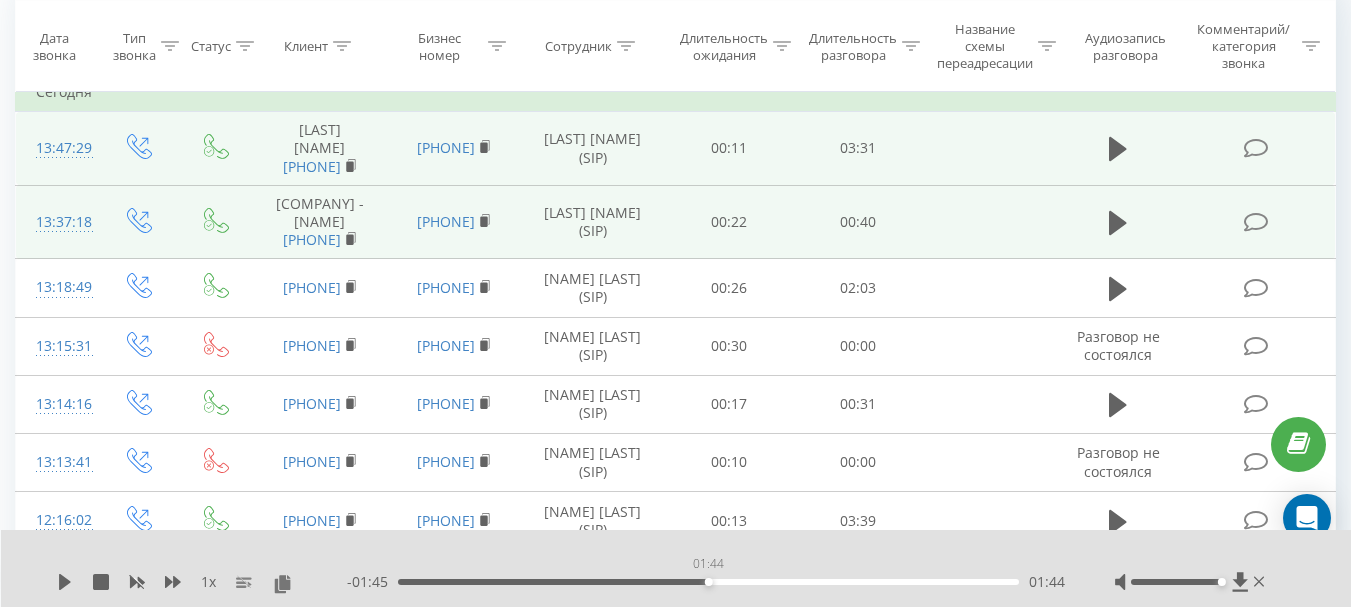 click on "01:44" at bounding box center (708, 582) 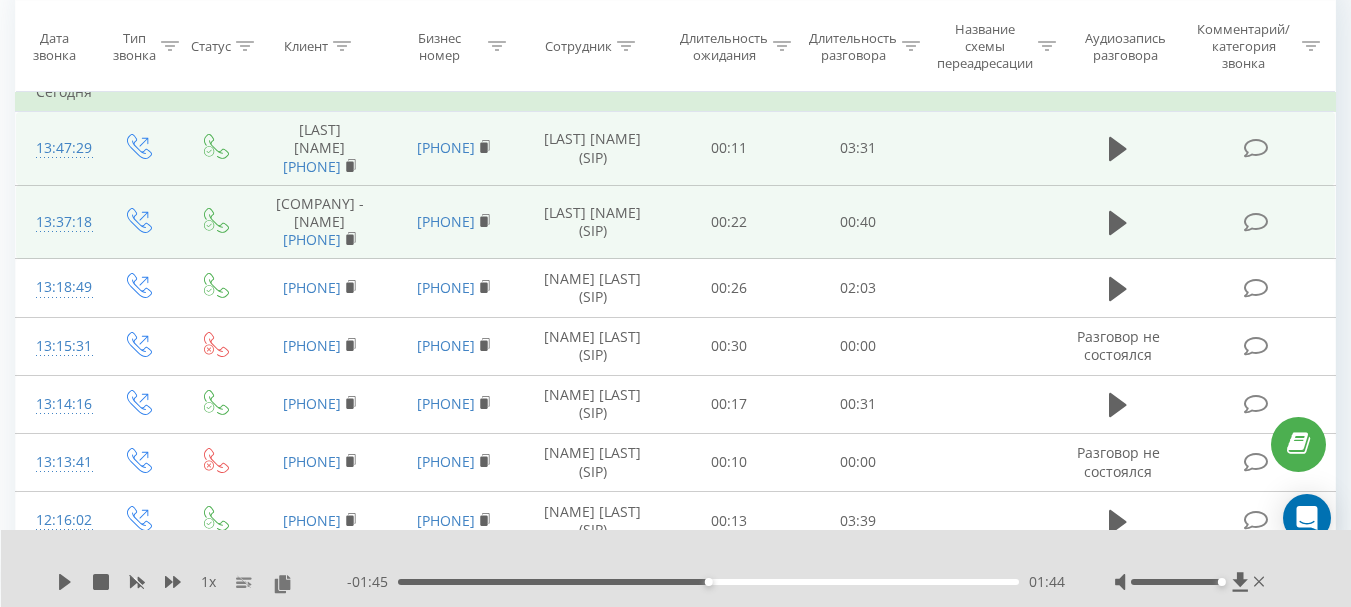 drag, startPoint x: 64, startPoint y: 582, endPoint x: 364, endPoint y: 602, distance: 300.66592 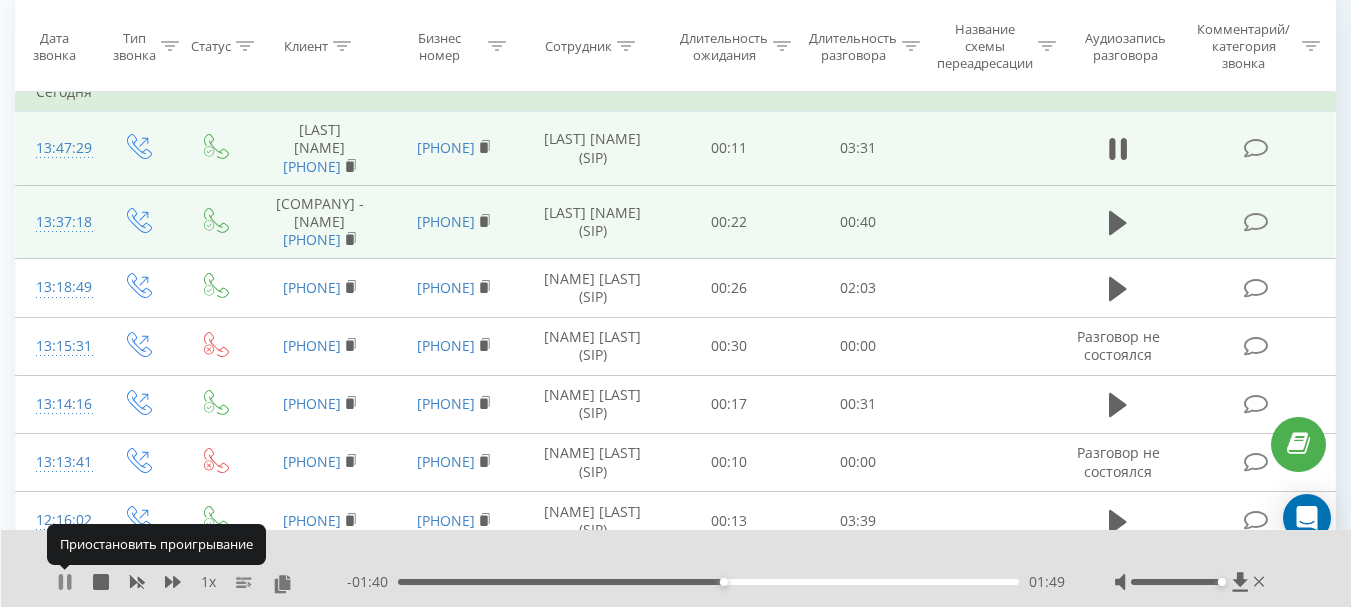 click 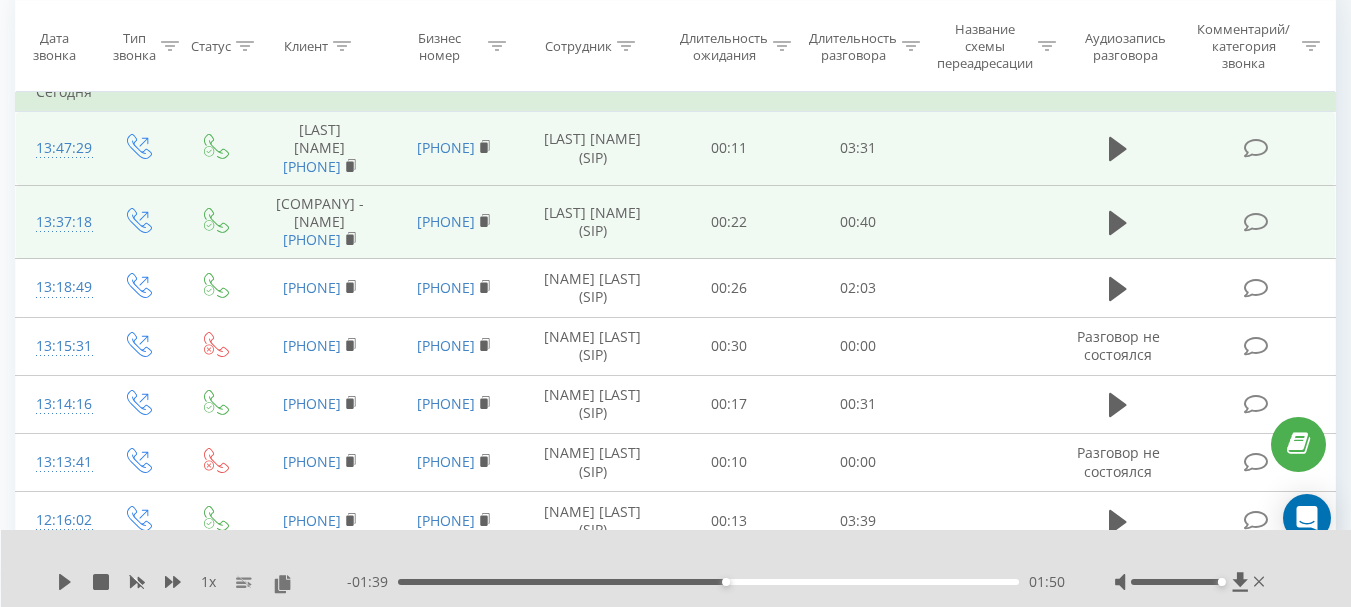 click on "1 x" at bounding box center (202, 582) 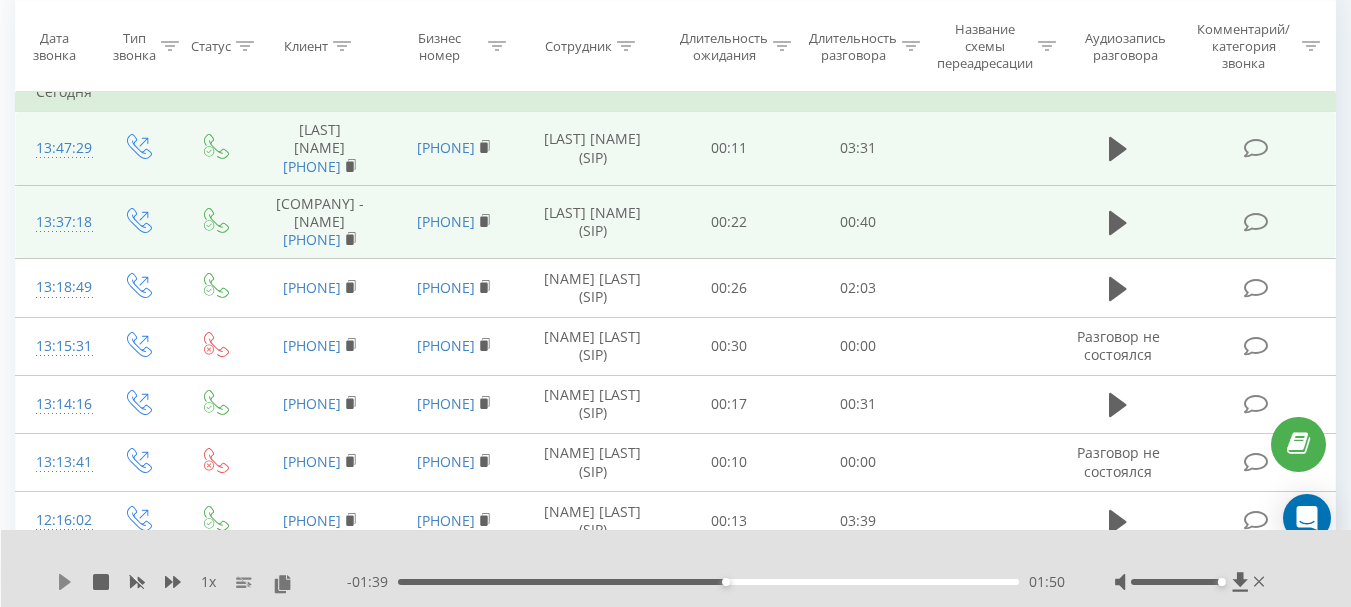 click 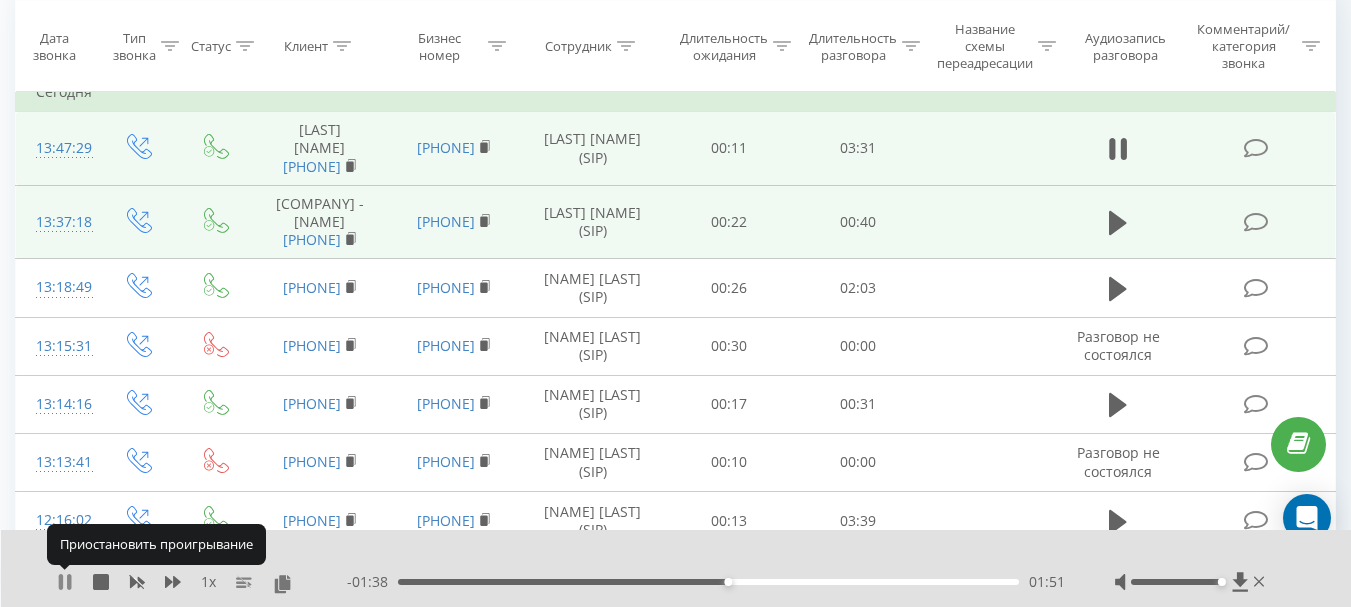 click 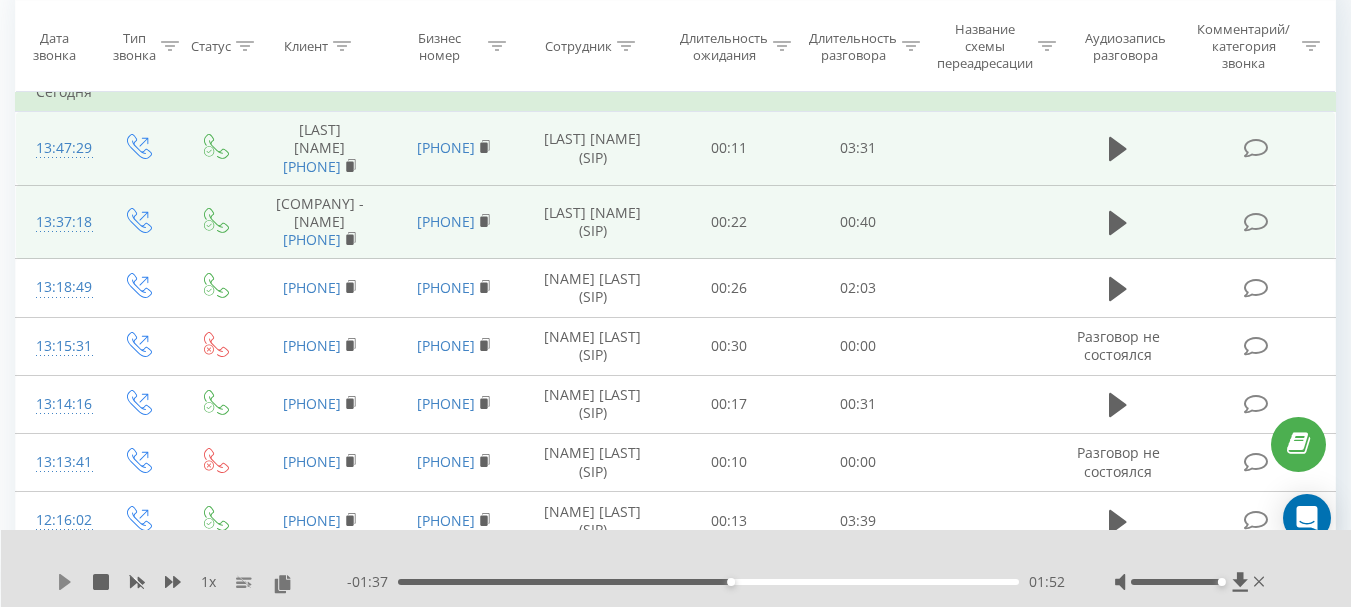 click 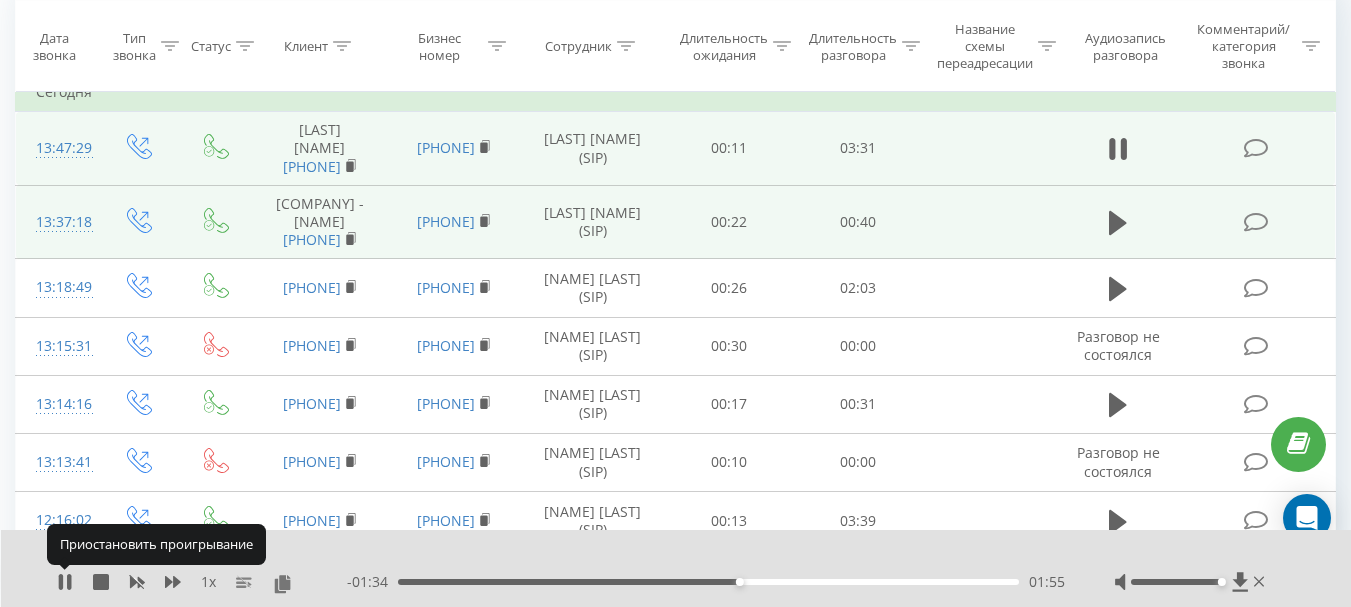 click 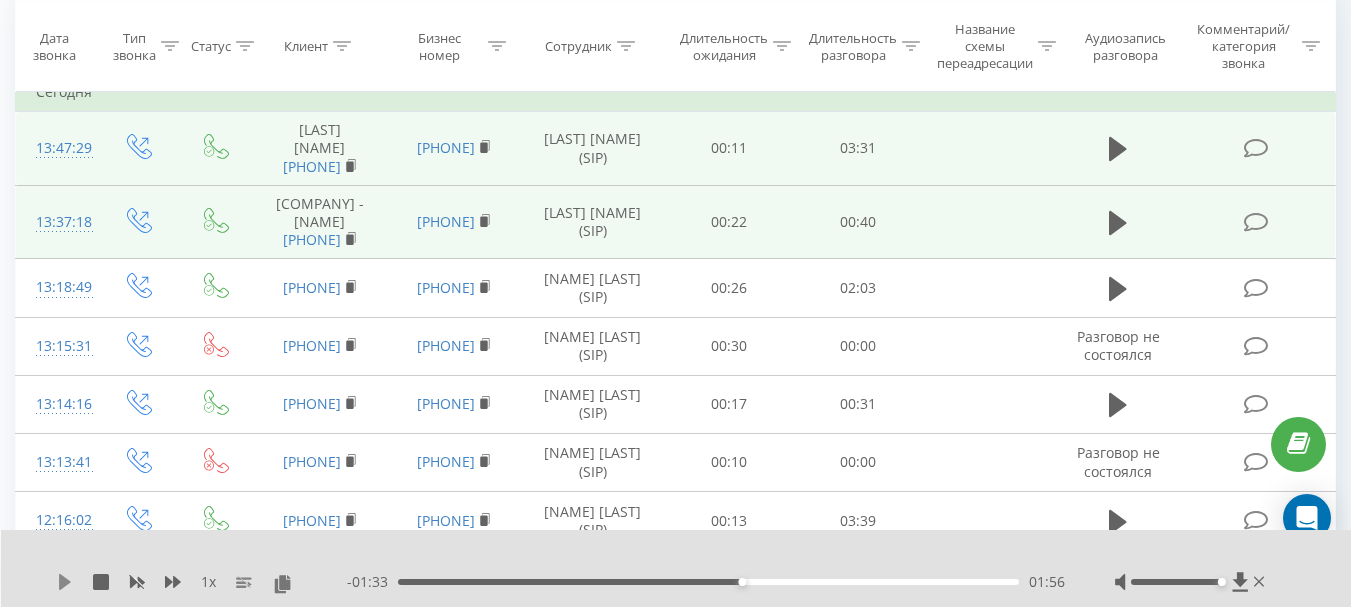click 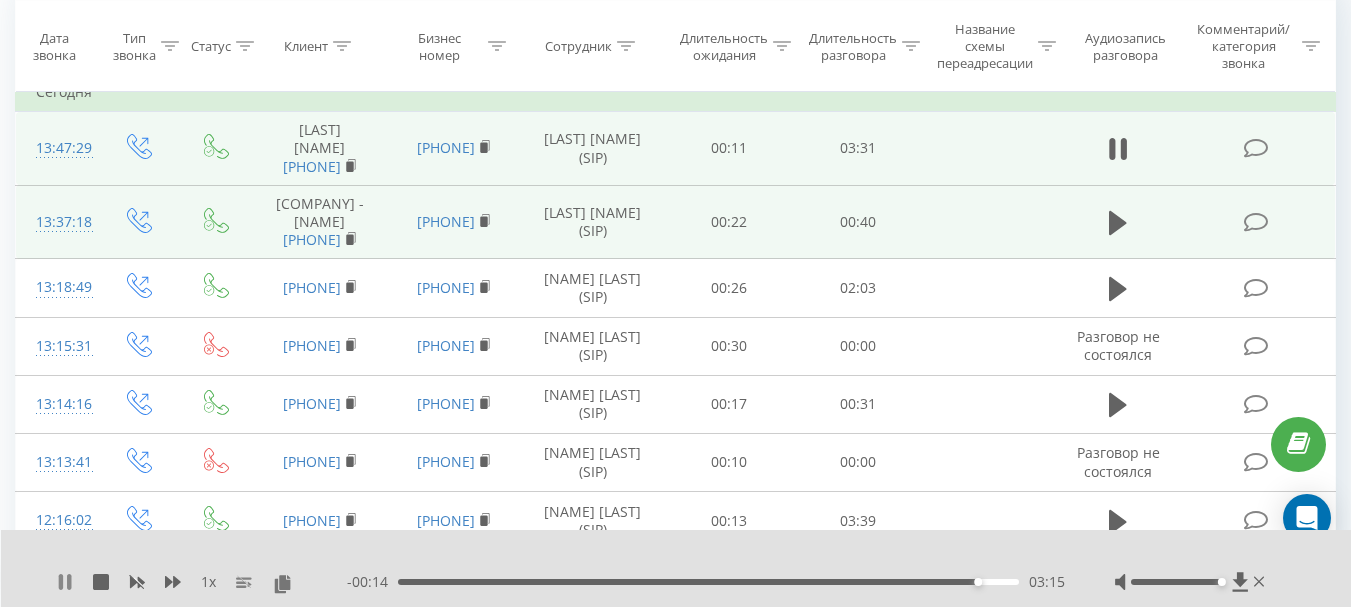 click 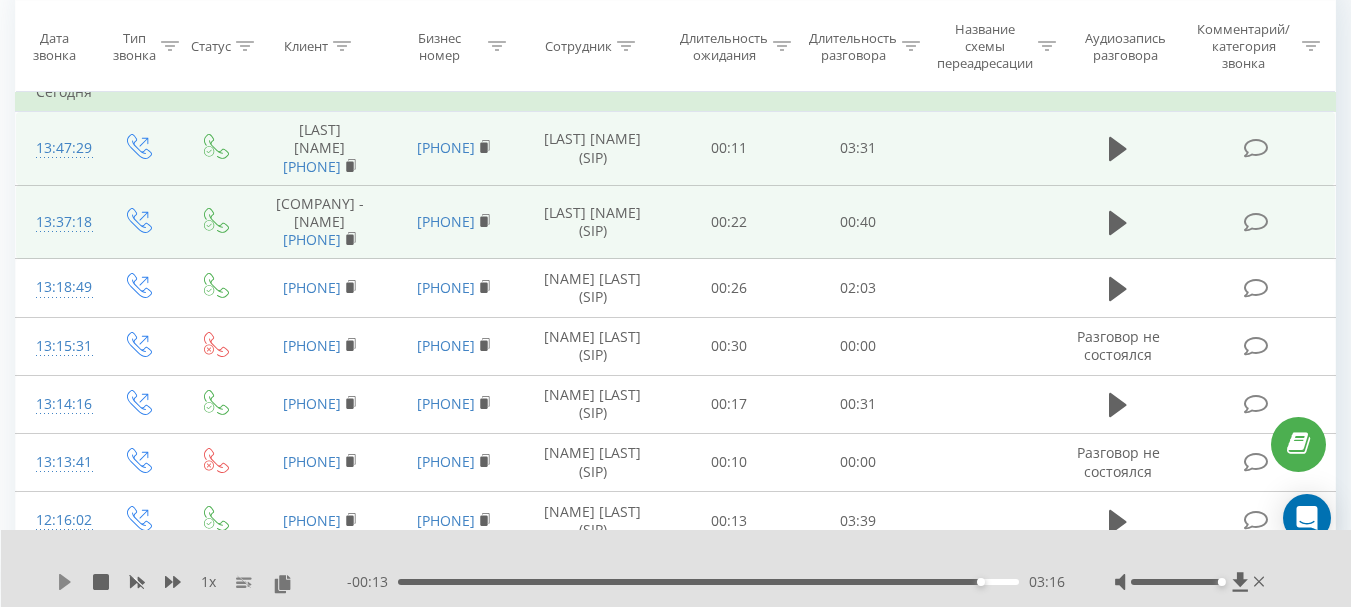 click 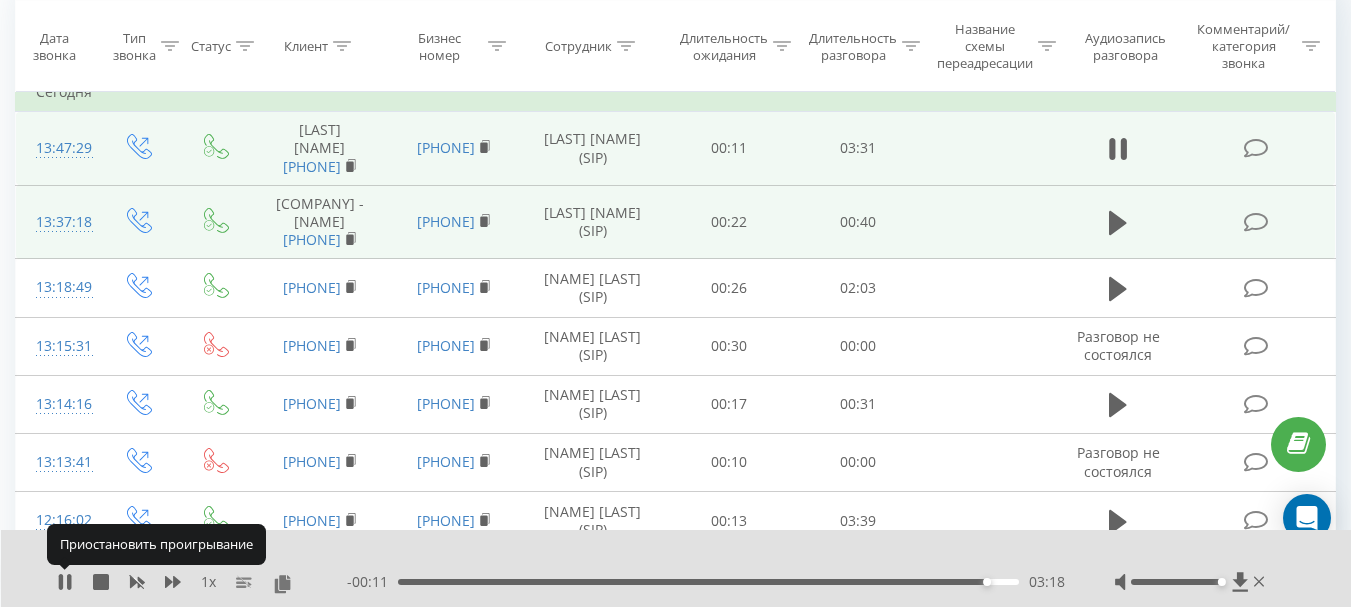 click 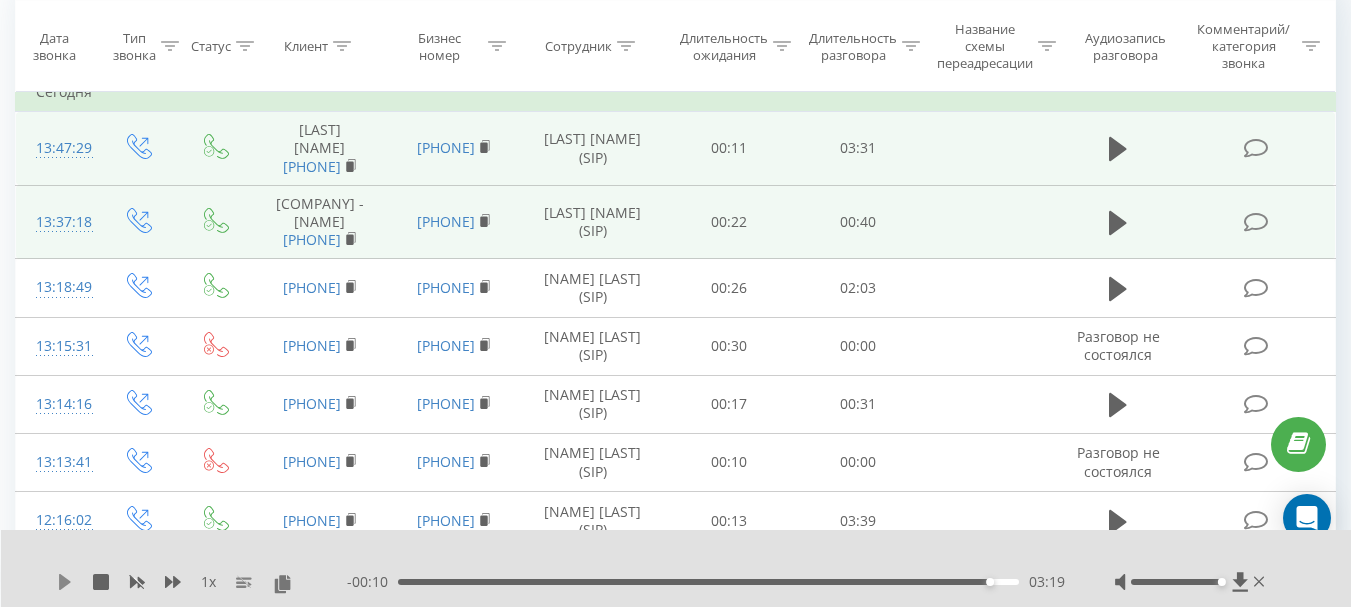 click 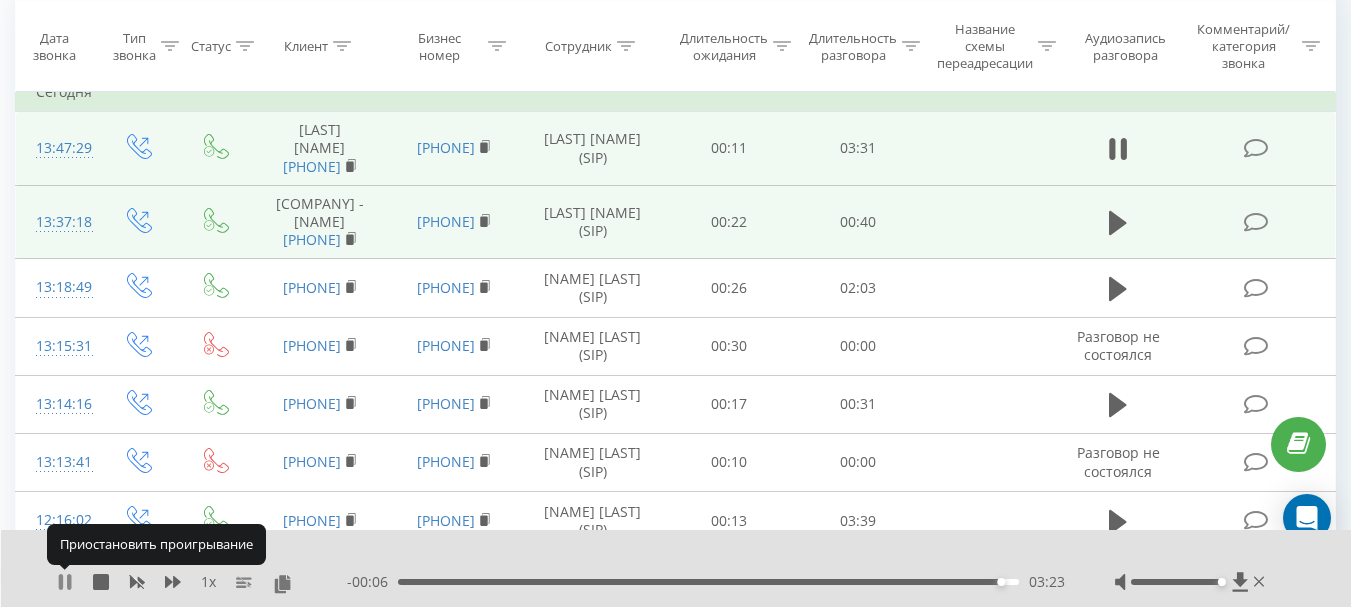 click 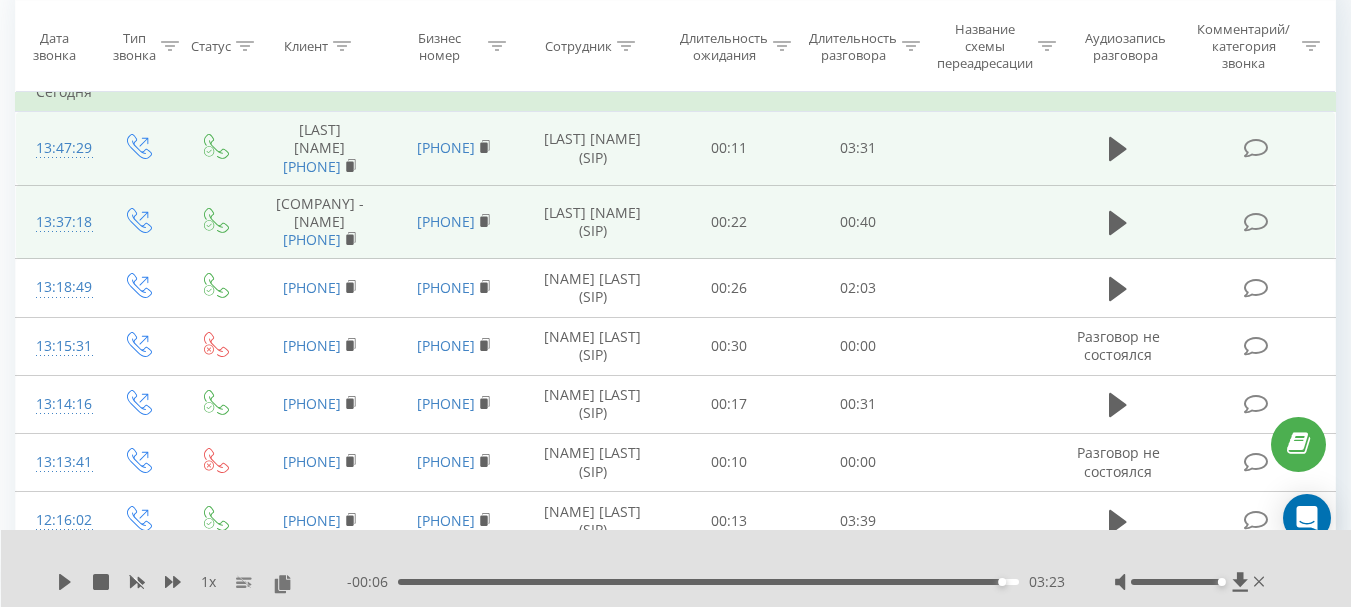 click on "1 x  - 00:06 03:23   03:23" at bounding box center (676, 568) 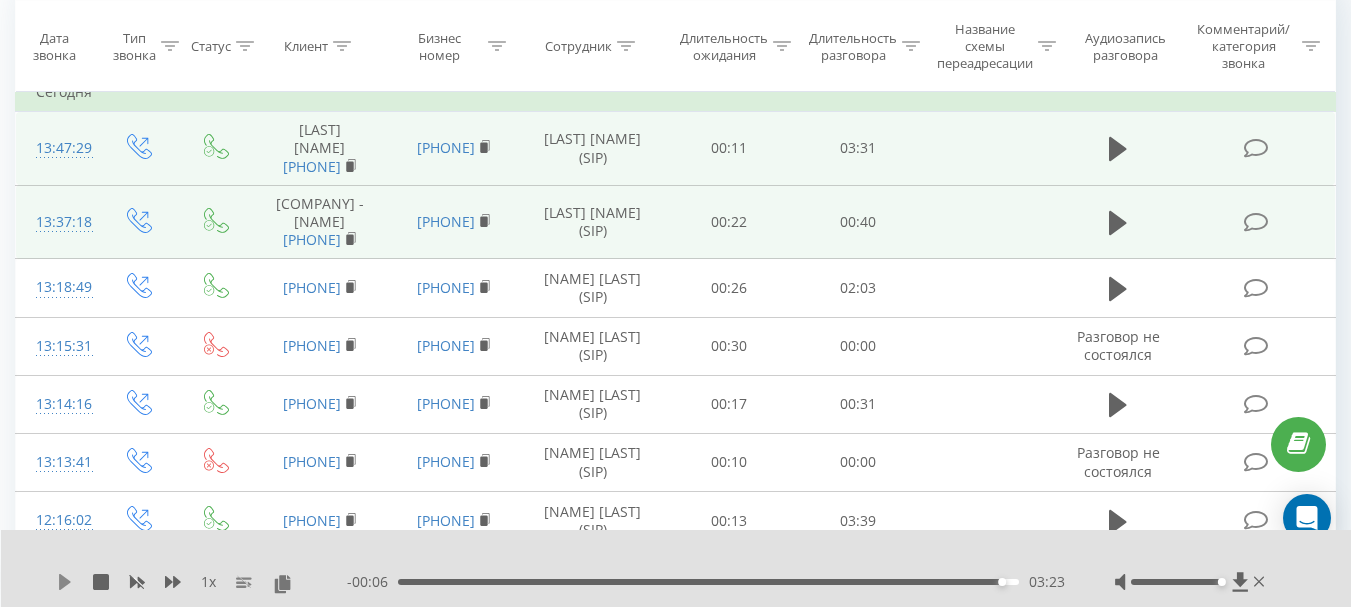 click 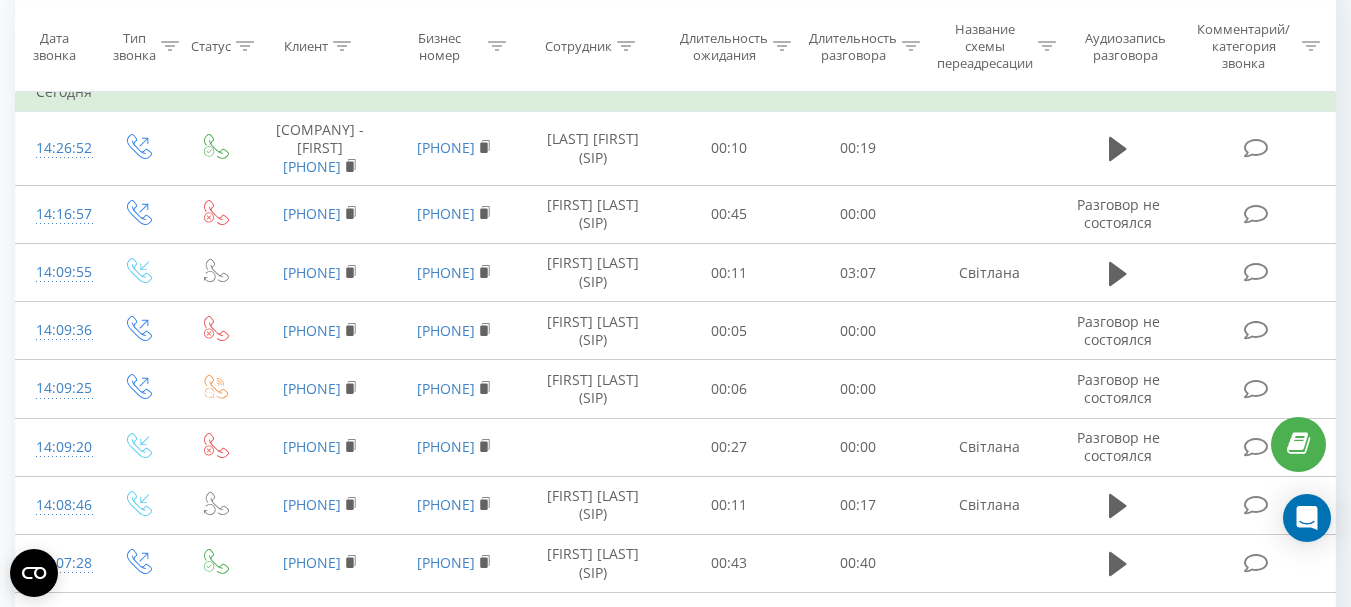 scroll, scrollTop: 204, scrollLeft: 0, axis: vertical 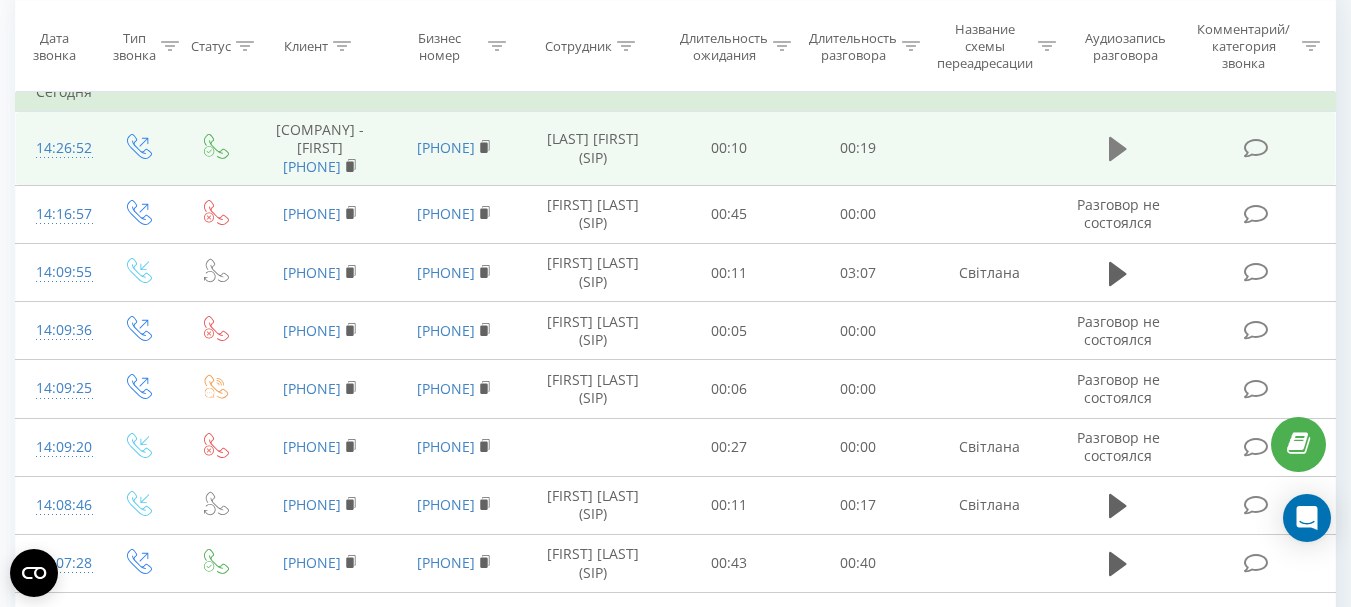 click 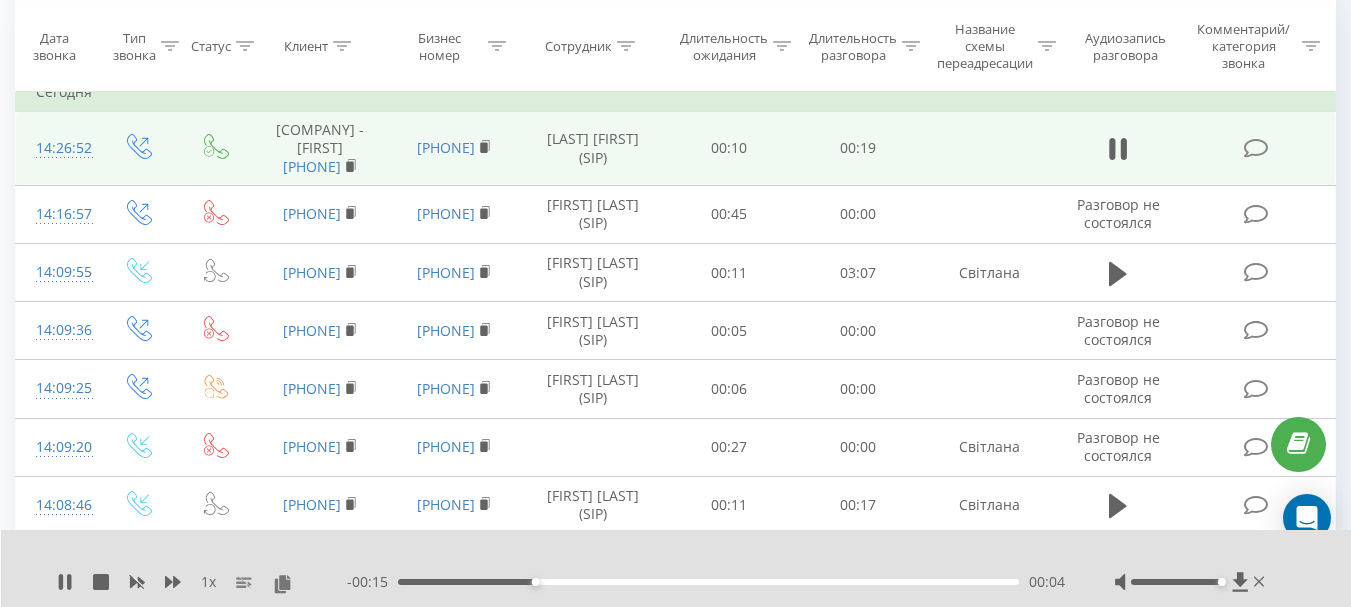 drag, startPoint x: 63, startPoint y: 582, endPoint x: 98, endPoint y: 599, distance: 38.910152 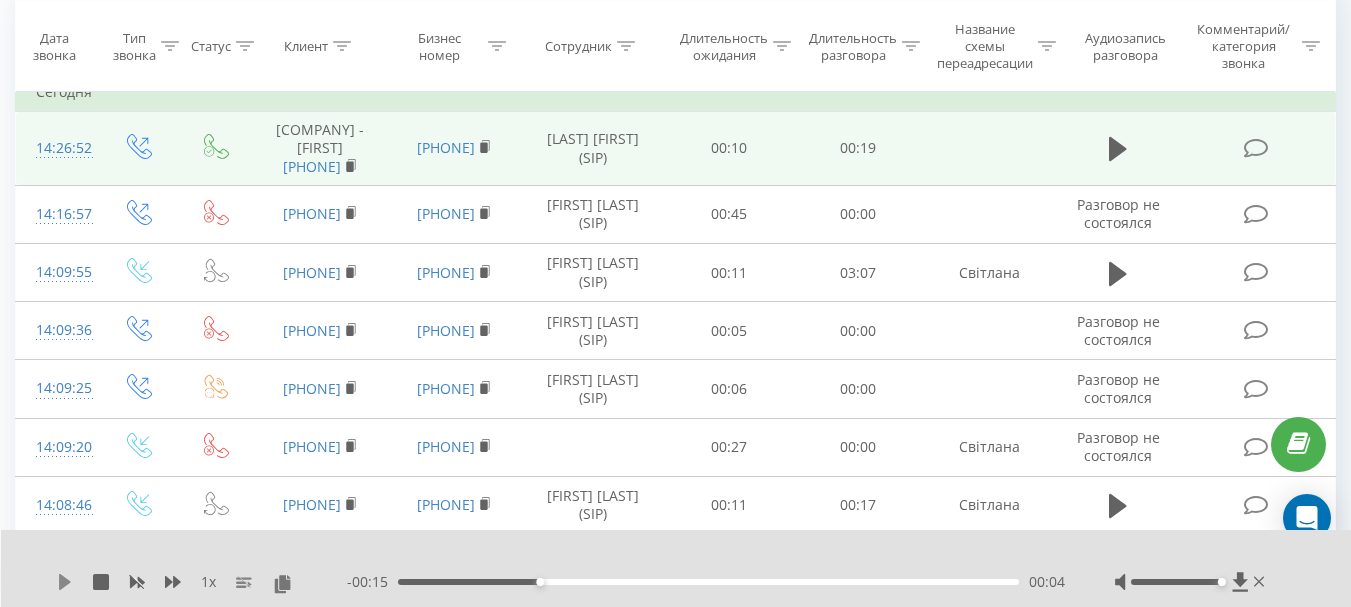 click 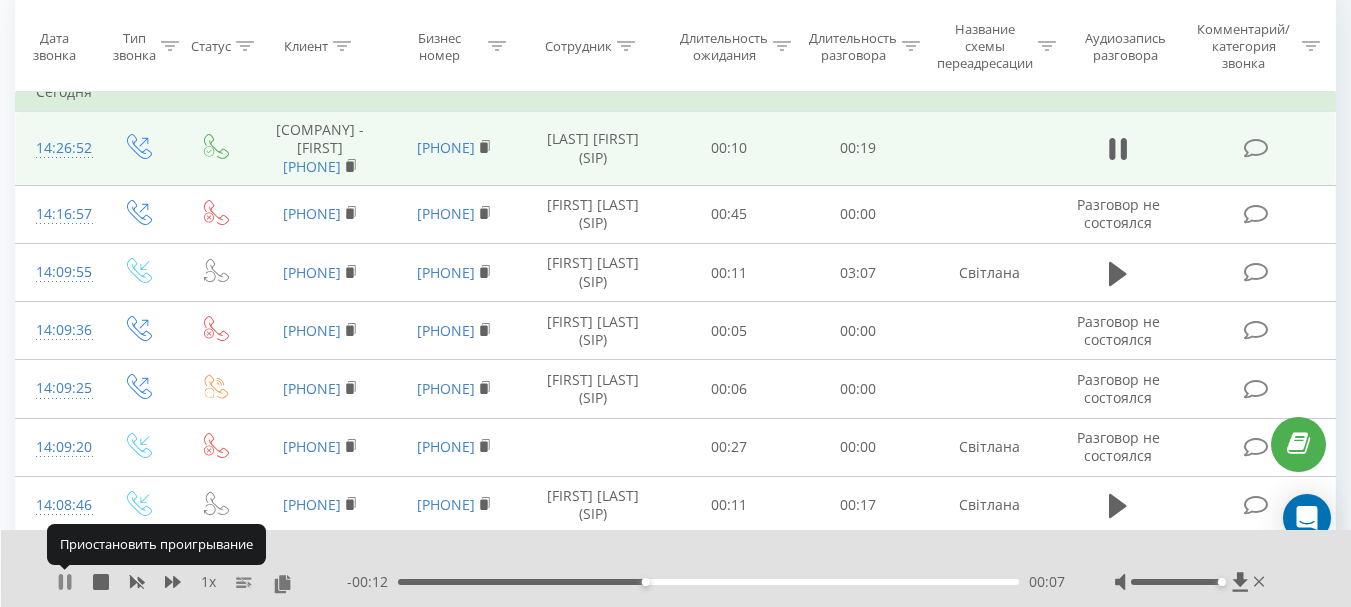click 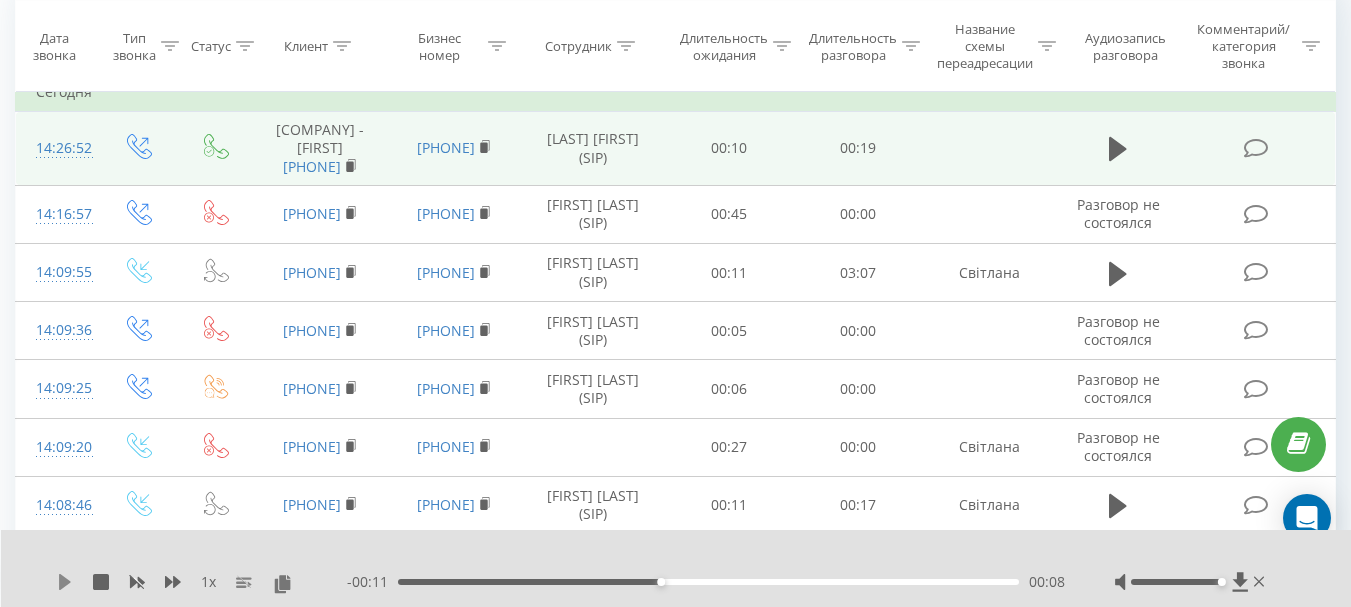 click 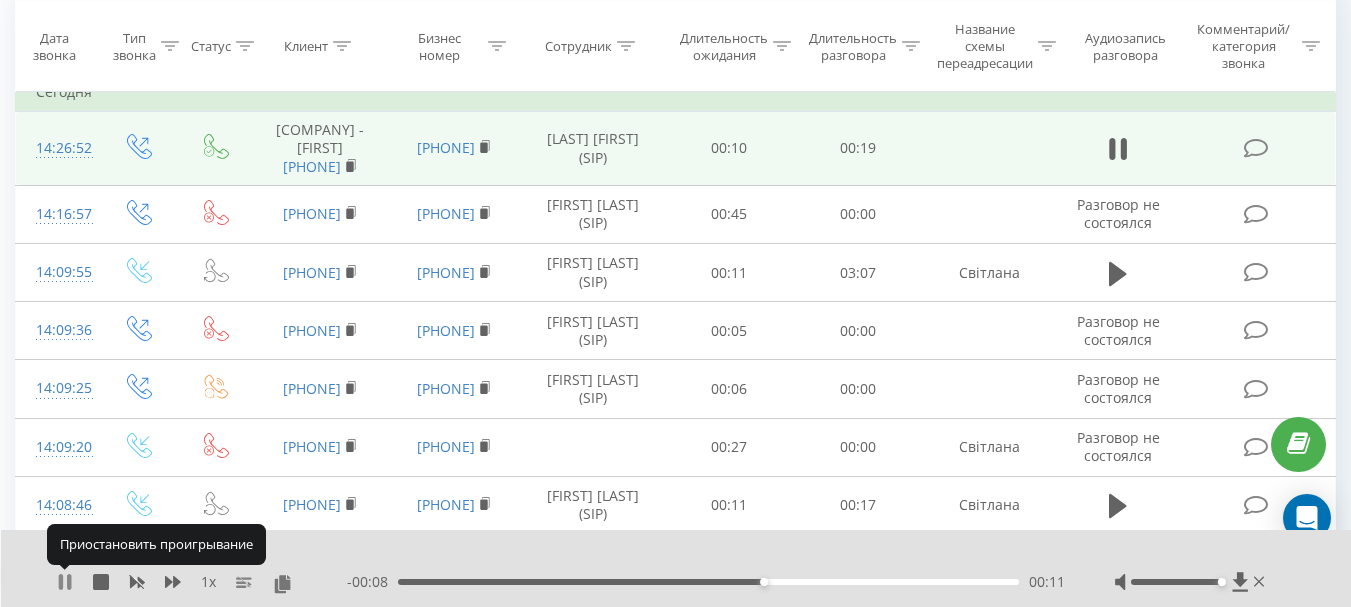 click 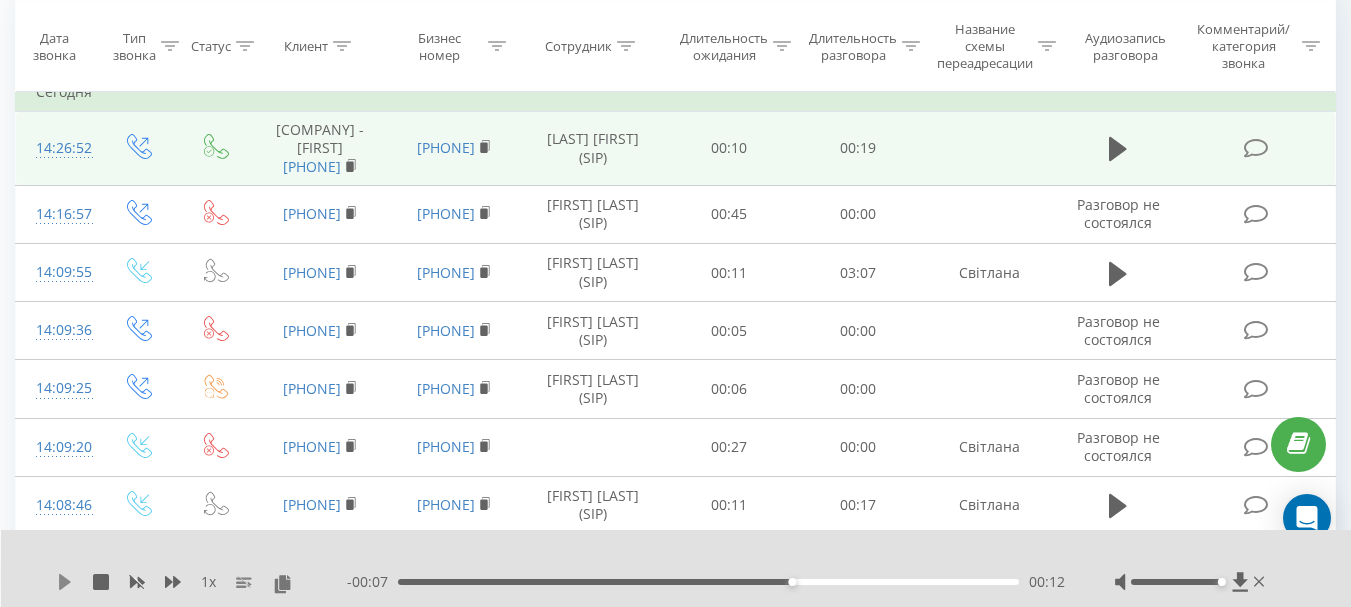 click 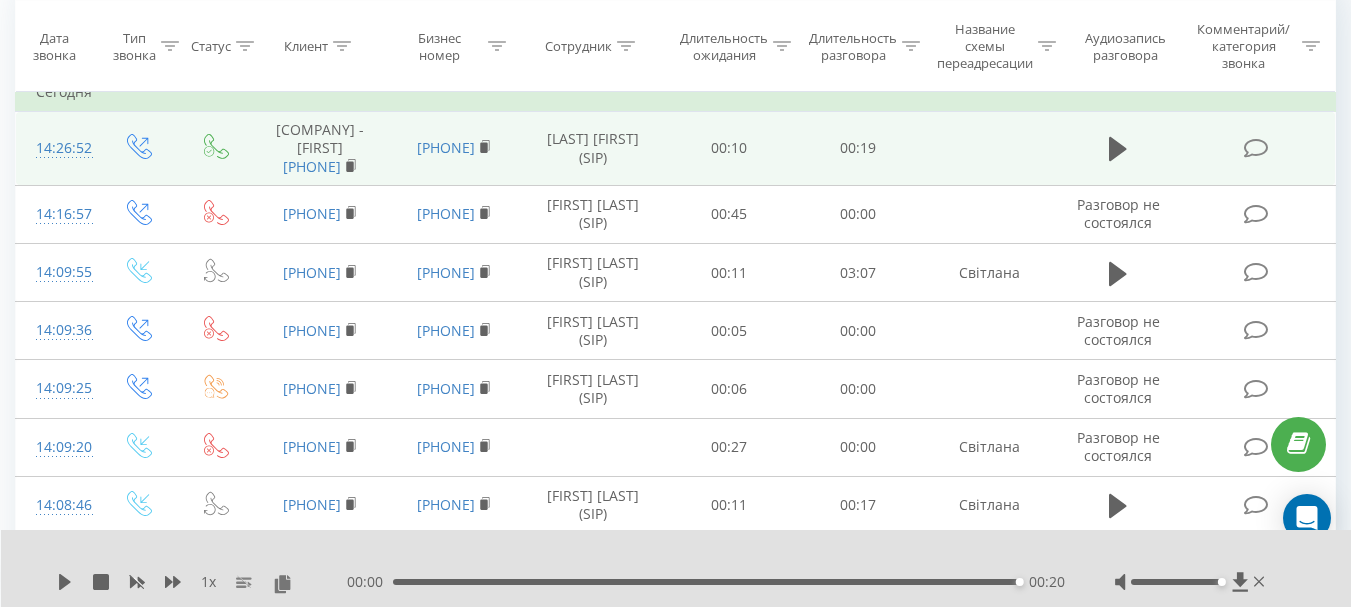 click at bounding box center [1192, 582] 